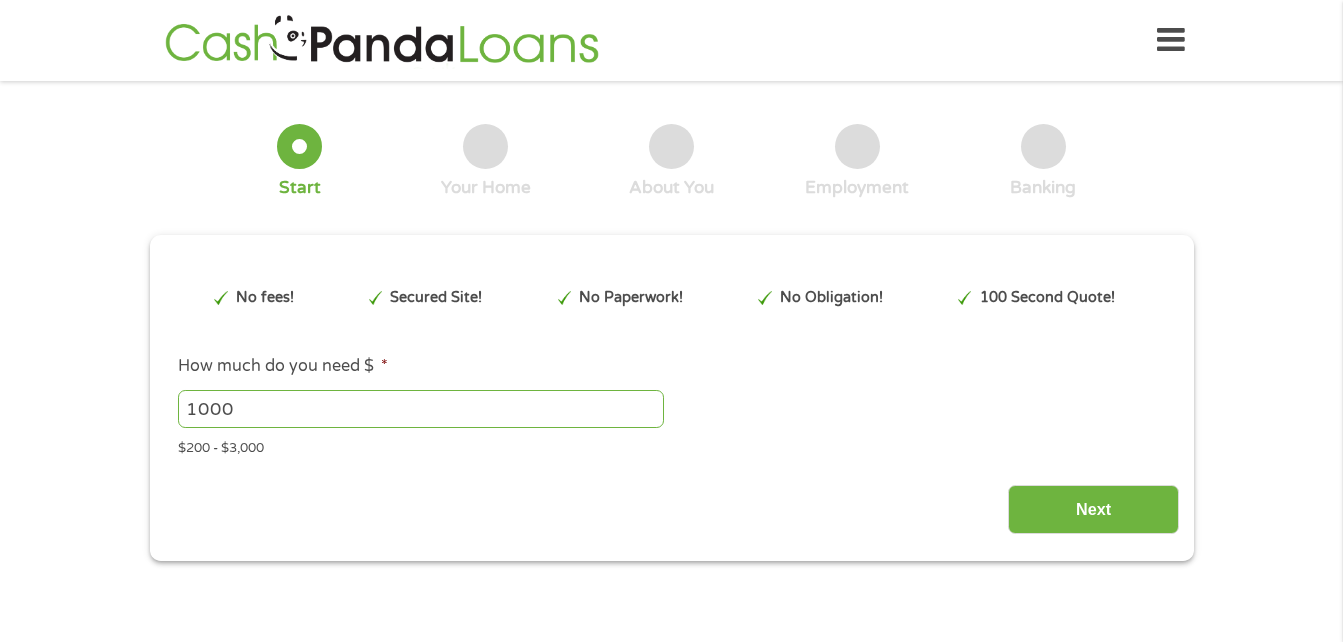 scroll, scrollTop: 0, scrollLeft: 0, axis: both 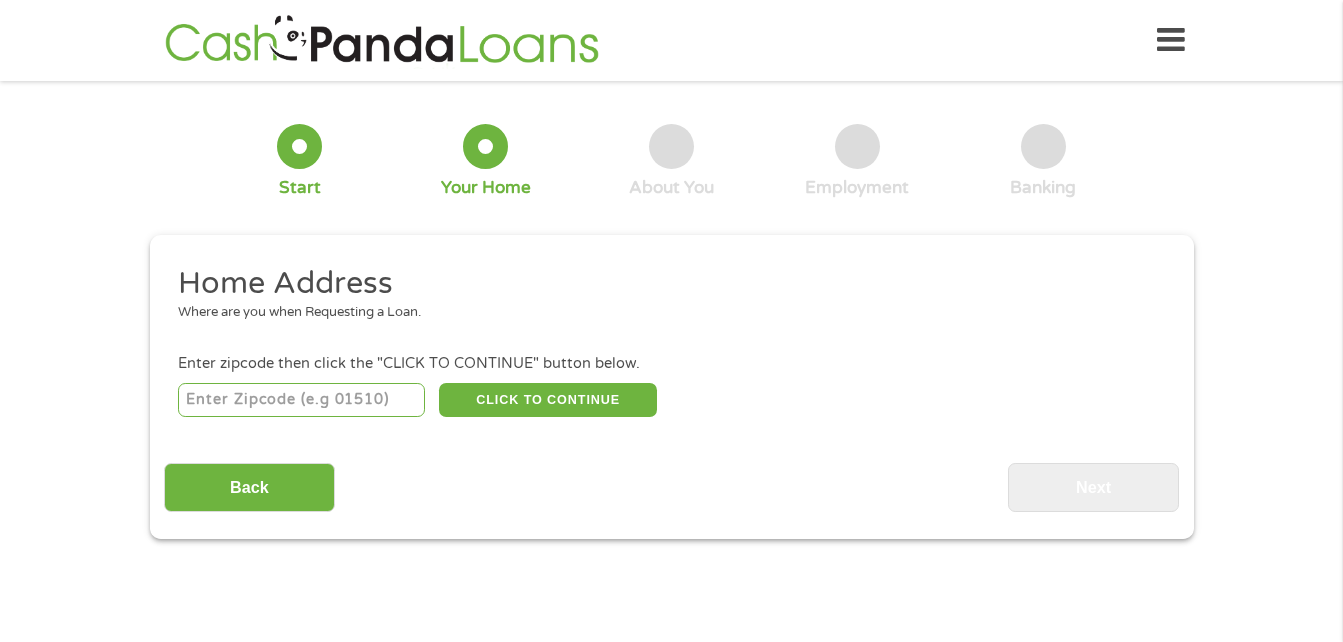 click at bounding box center (301, 400) 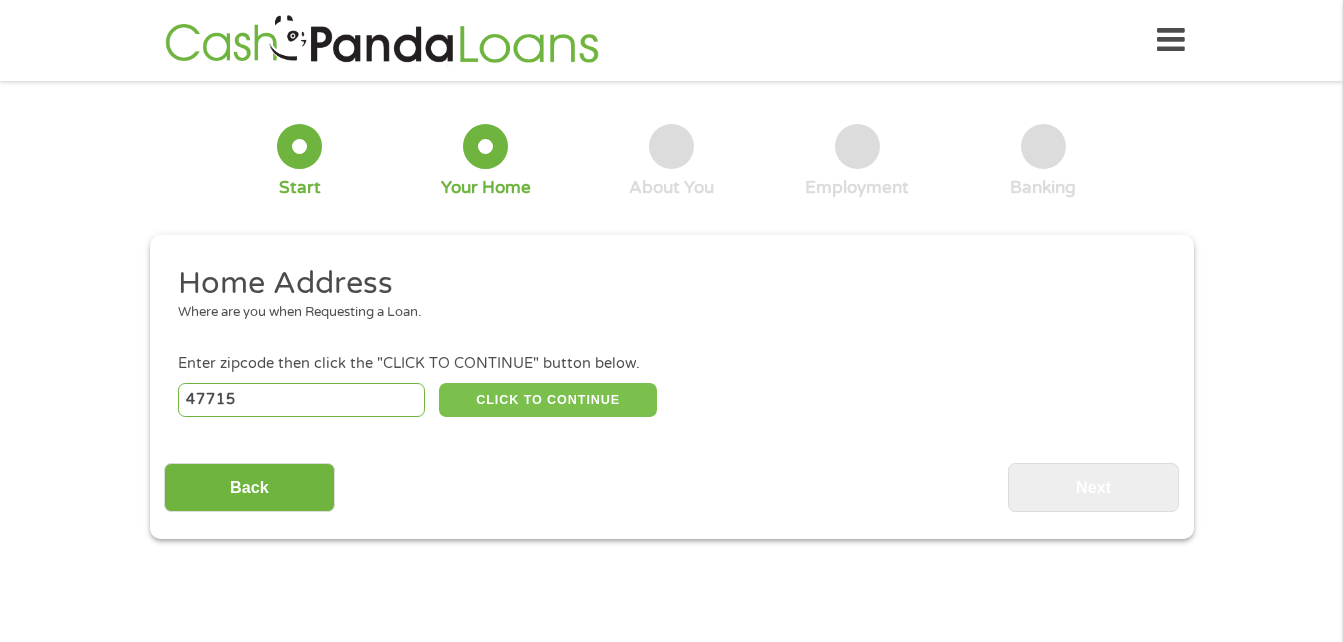 click on "CLICK TO CONTINUE" at bounding box center (548, 400) 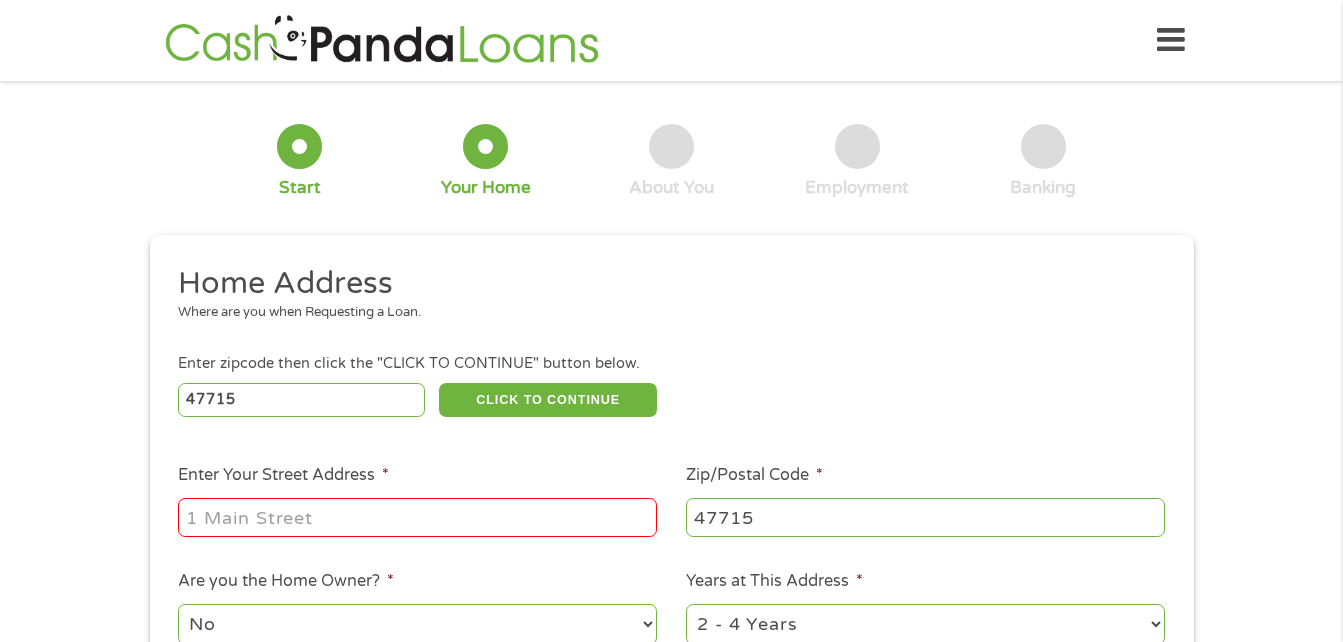 click on "Enter Your Street Address *" at bounding box center (417, 517) 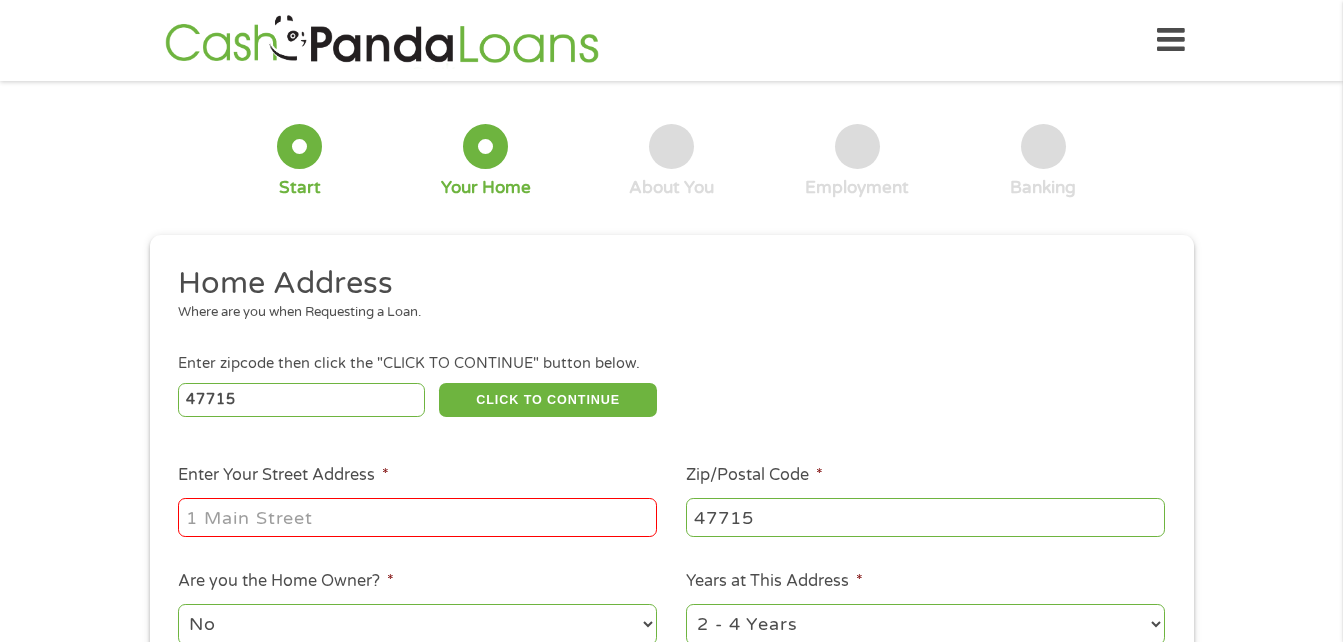 type on "[NUMBER] [STREET]" 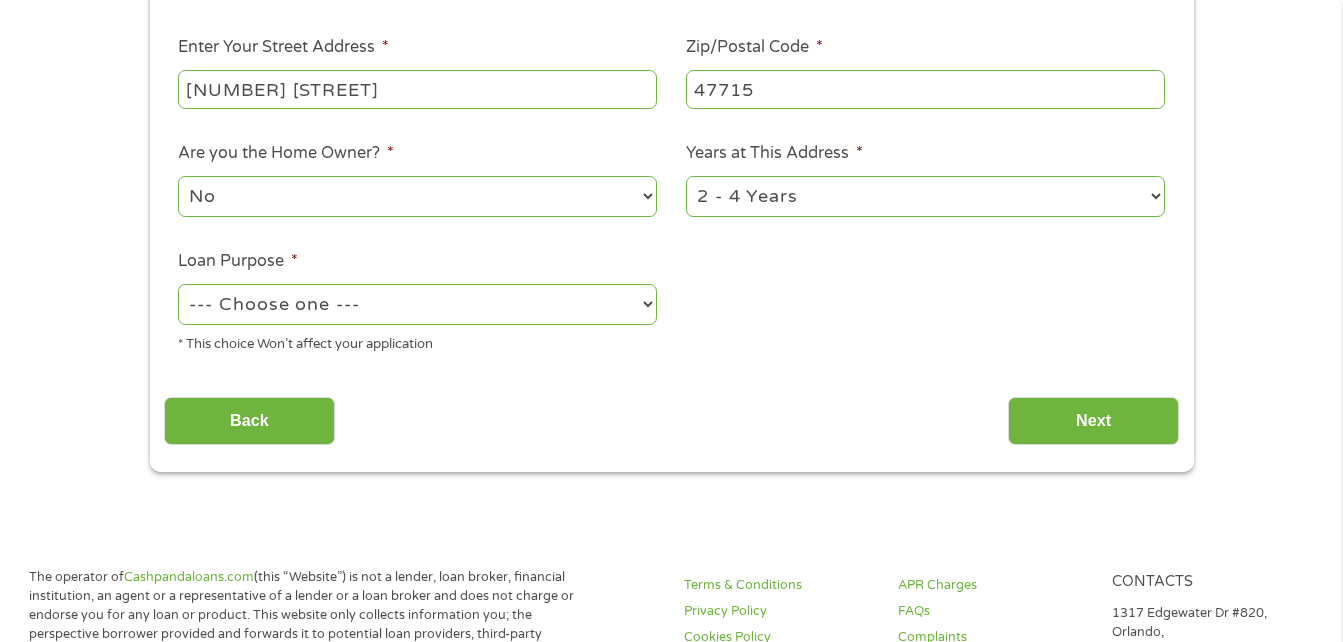 scroll, scrollTop: 440, scrollLeft: 0, axis: vertical 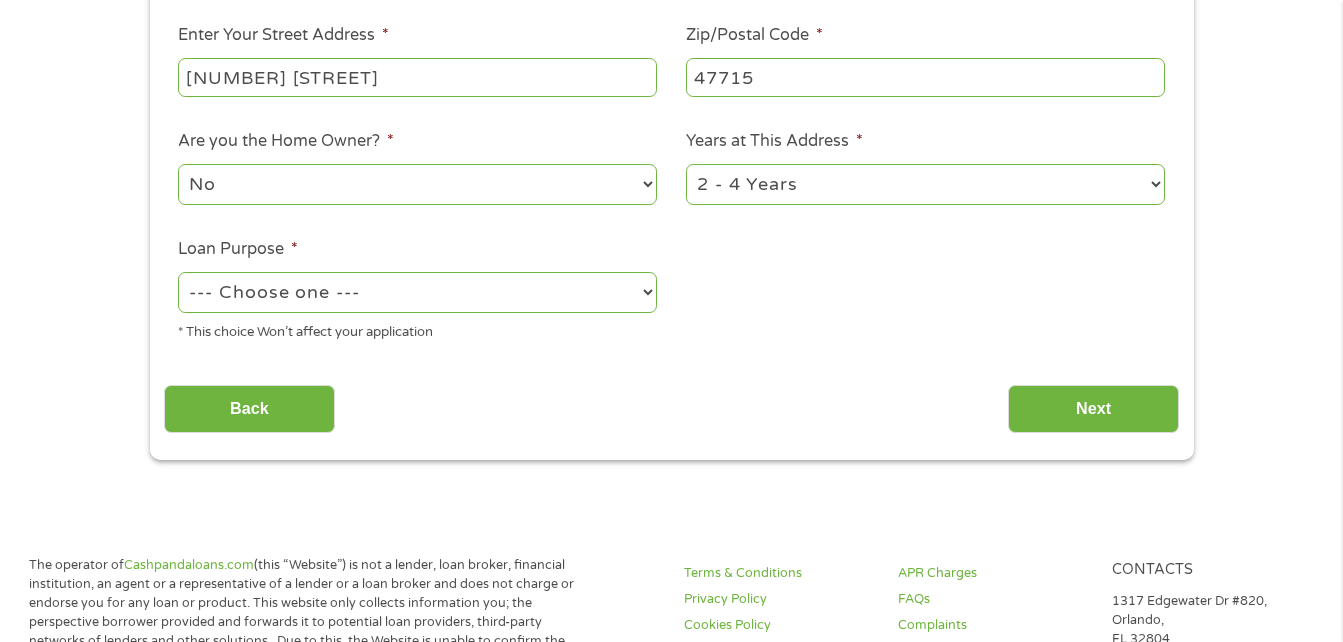 click on "--- Choose one --- Pay Bills Debt Consolidation Home Improvement Major Purchase Car Loan Short Term Cash Medical Expenses Other" at bounding box center [417, 292] 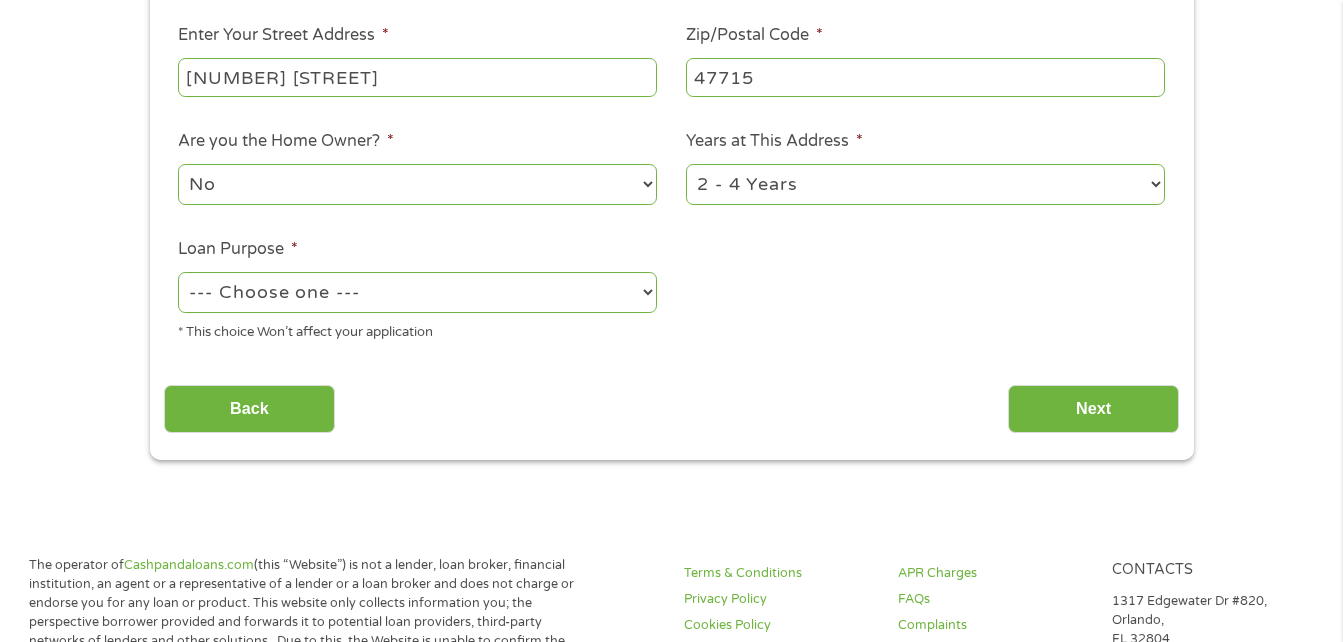 select on "paybills" 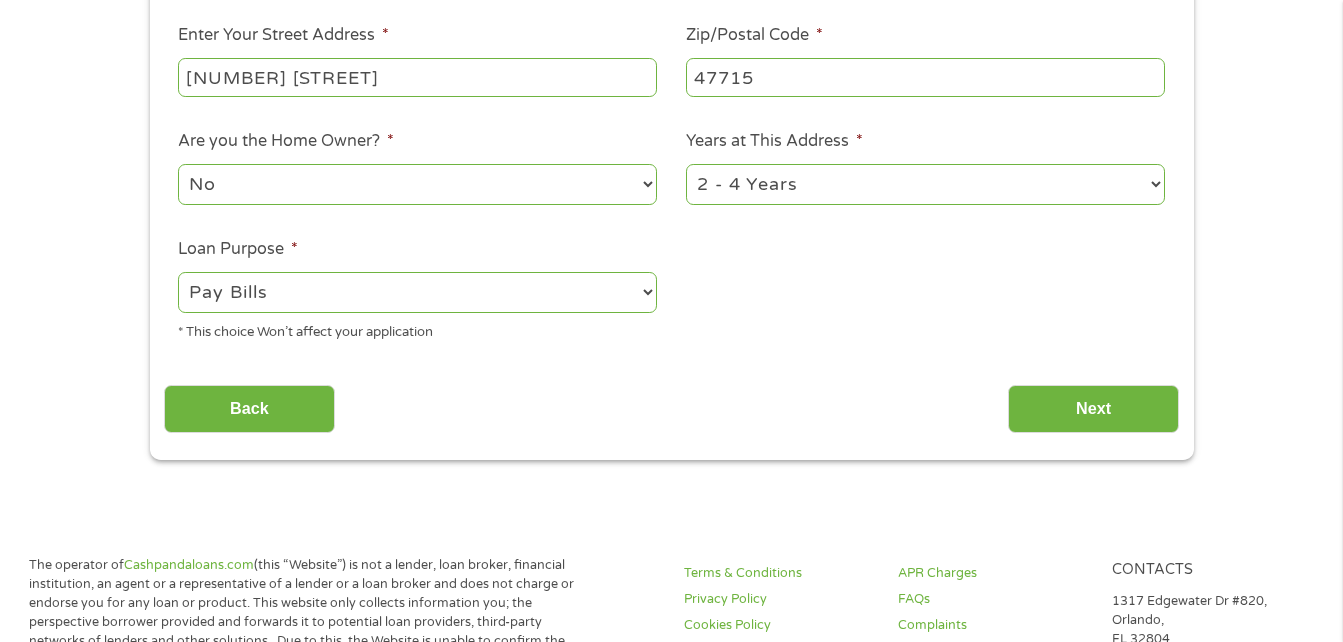 click on "--- Choose one --- Pay Bills Debt Consolidation Home Improvement Major Purchase Car Loan Short Term Cash Medical Expenses Other" at bounding box center (417, 292) 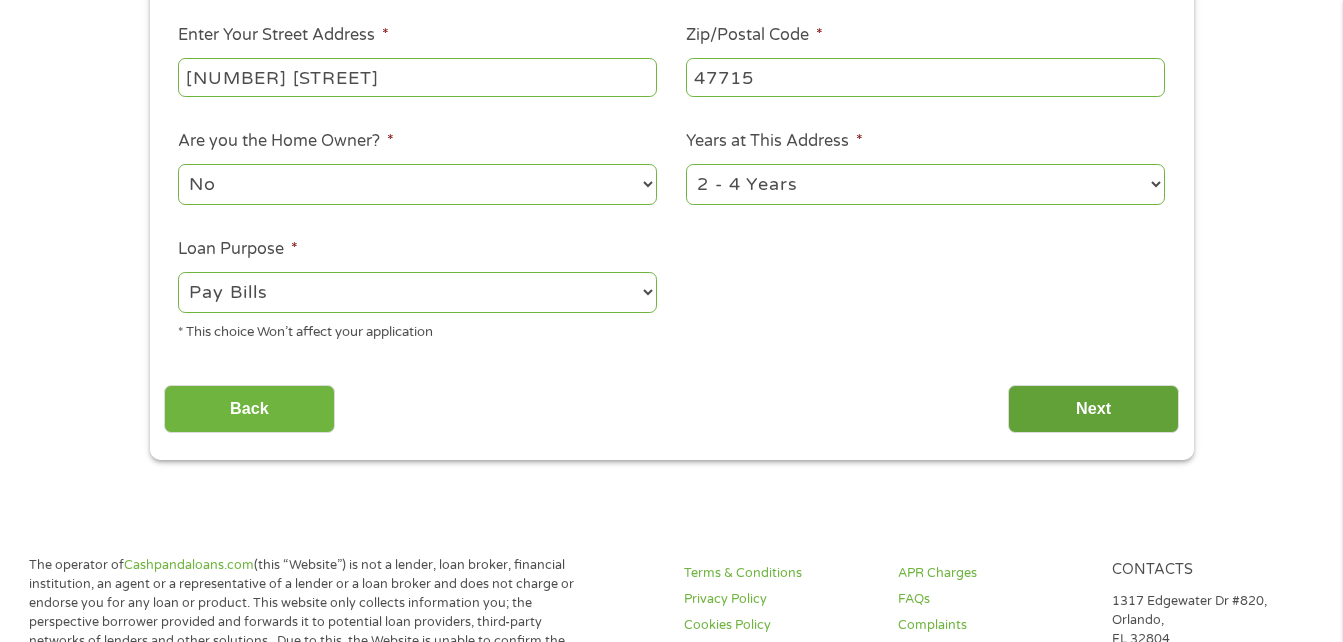 click on "Next" at bounding box center (1093, 409) 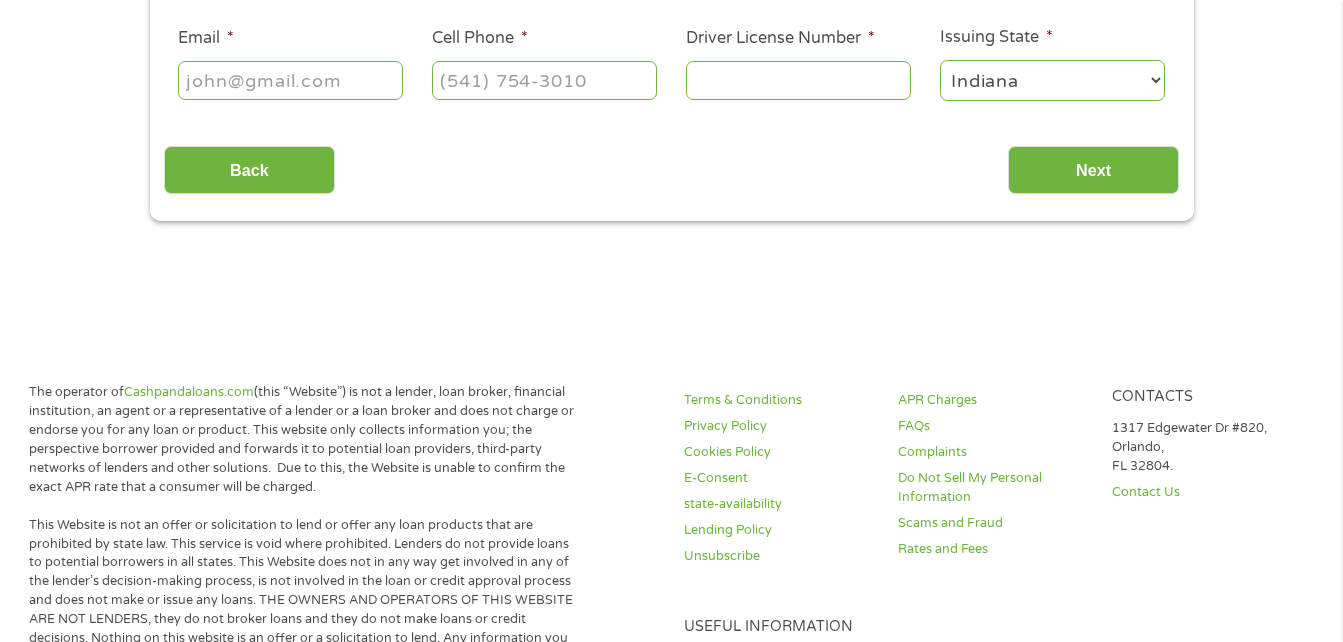 scroll, scrollTop: 8, scrollLeft: 8, axis: both 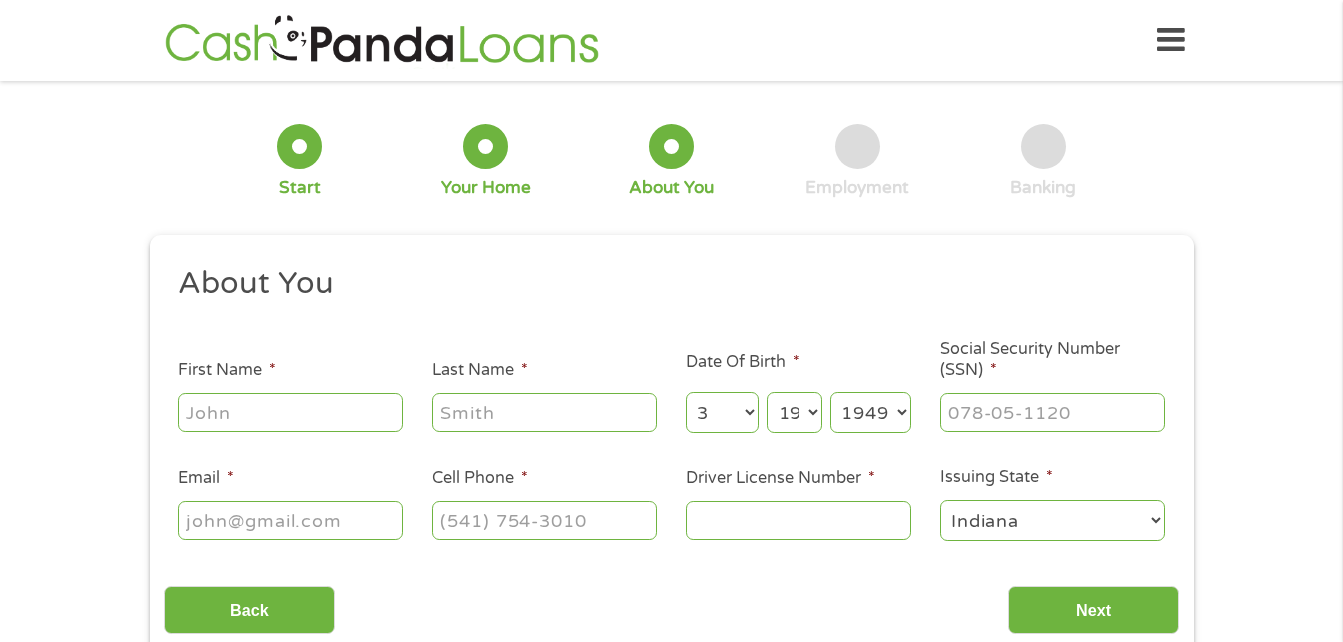 click on "First Name *" at bounding box center [290, 412] 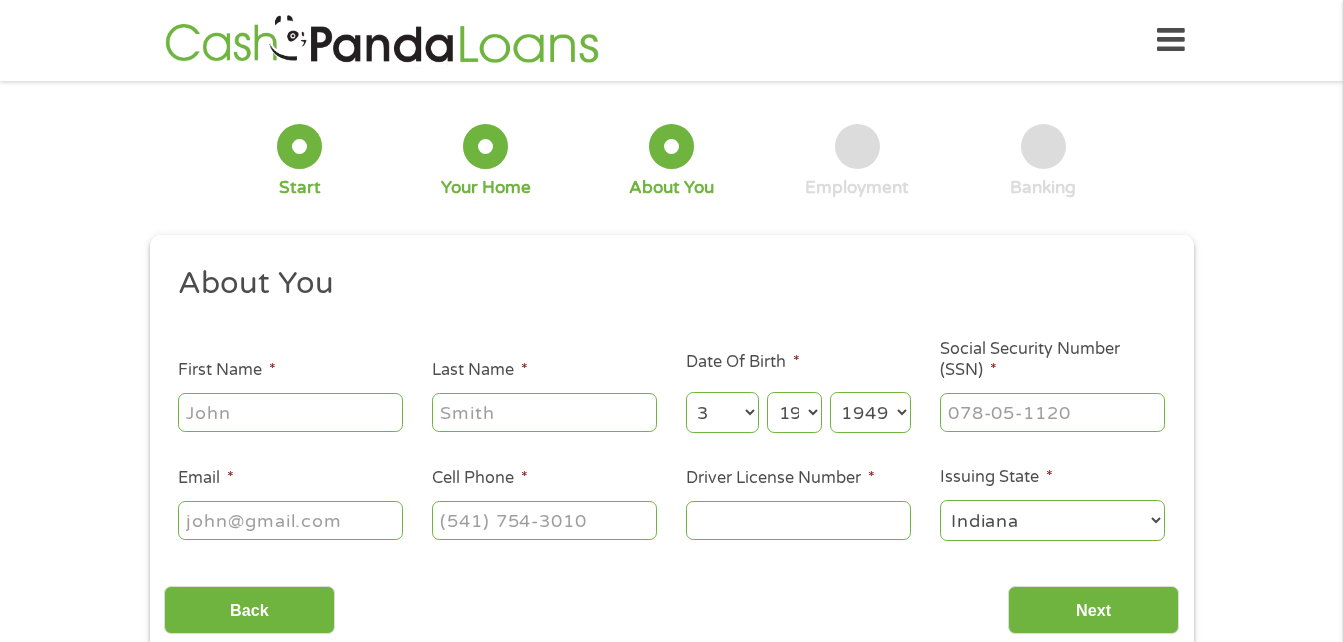 type on "RAMONA" 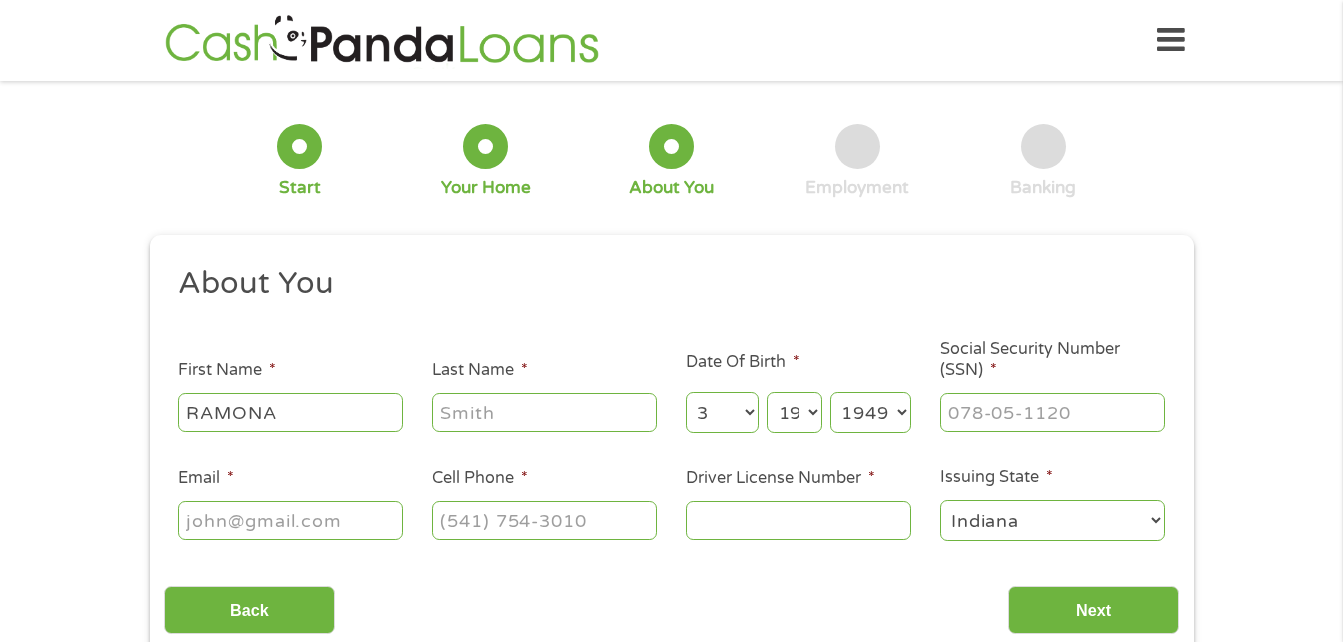 type on "Edge" 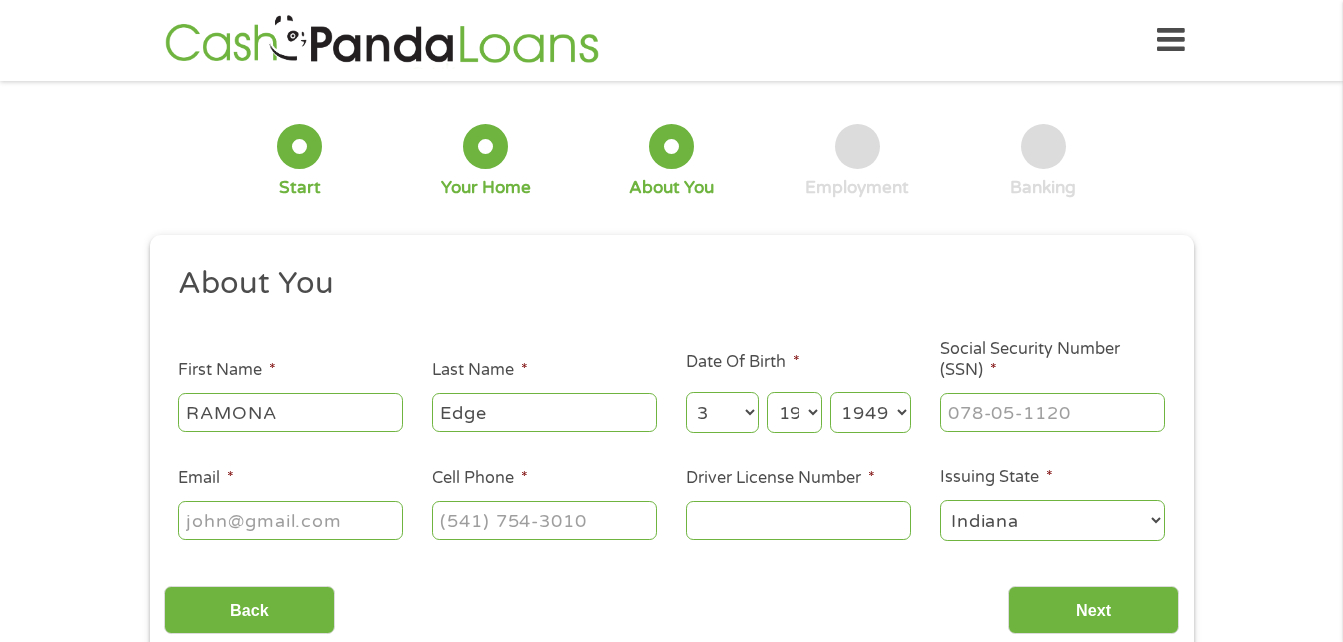 type on "[EMAIL]" 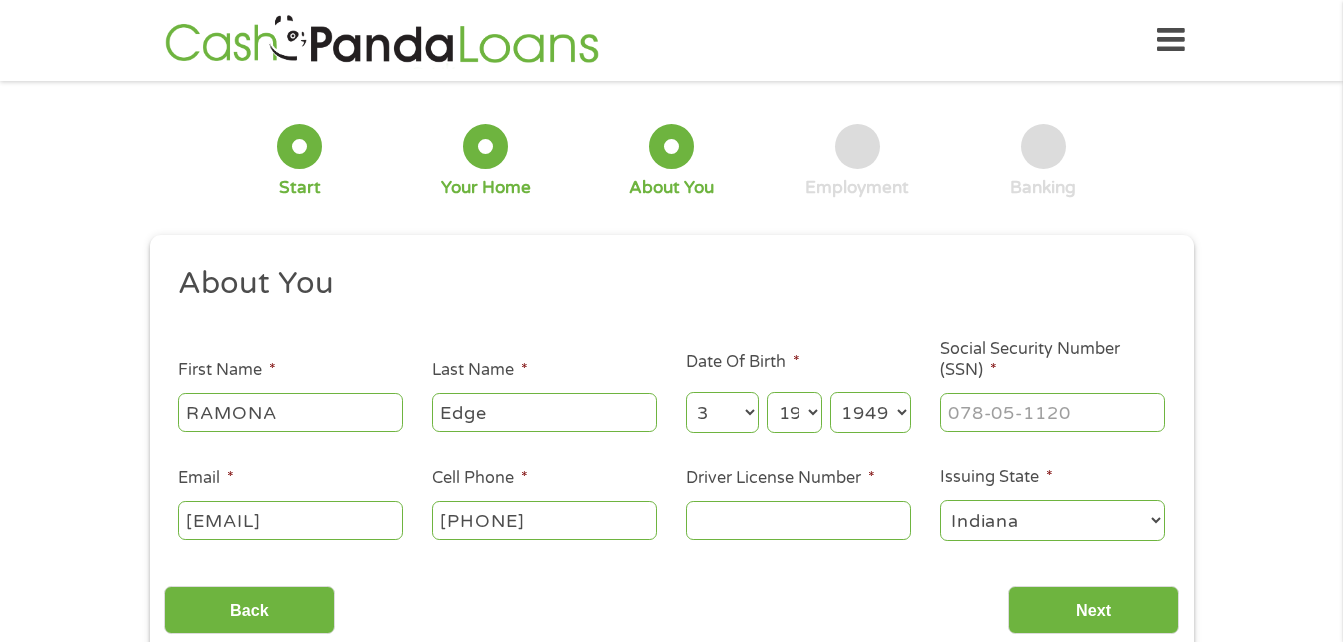 type on "[PHONE]" 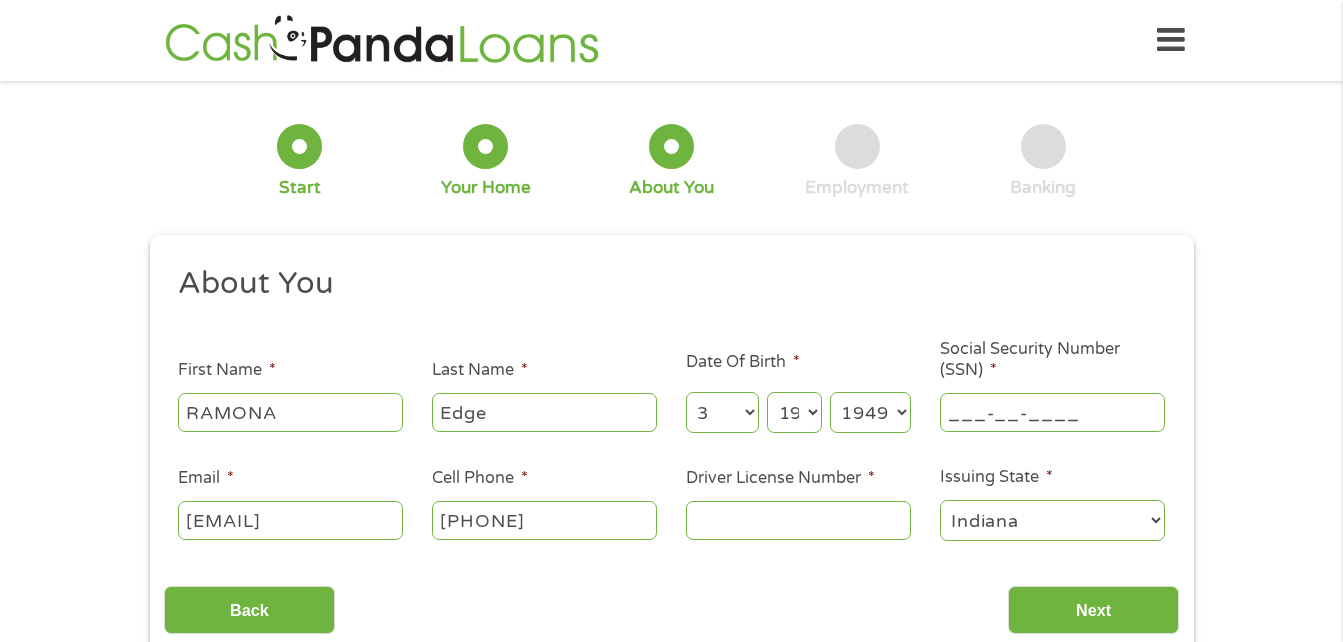 click on "___-__-____" at bounding box center [1052, 412] 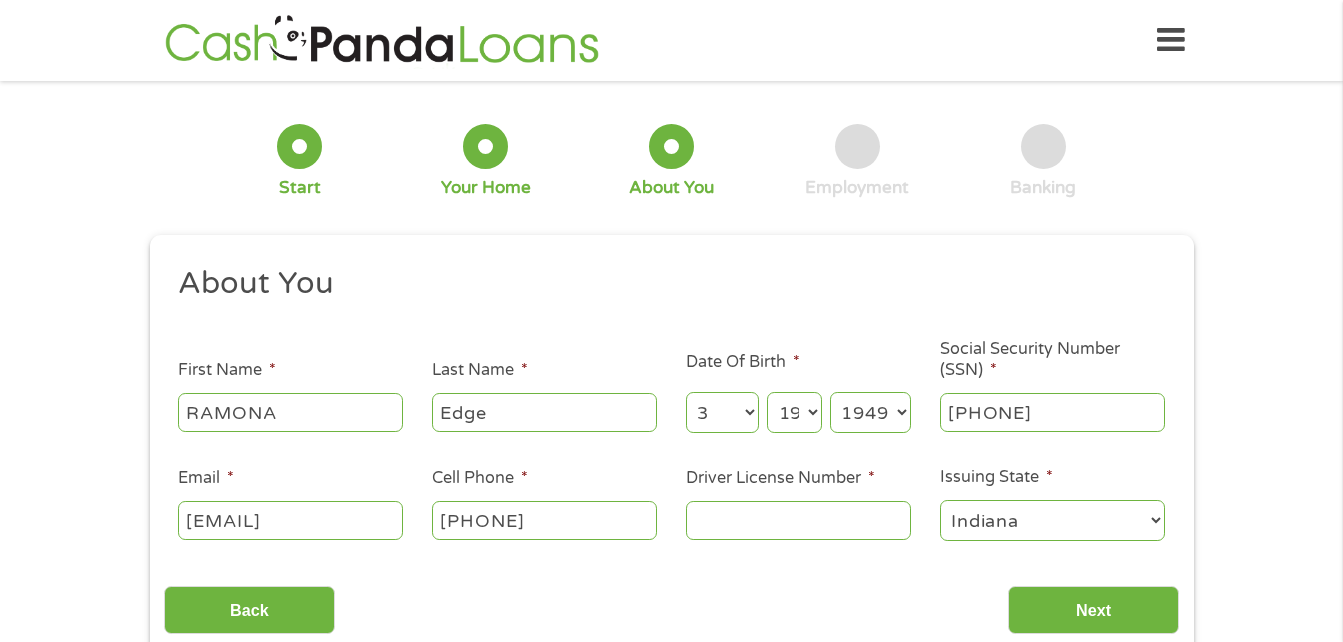 type on "[PHONE]" 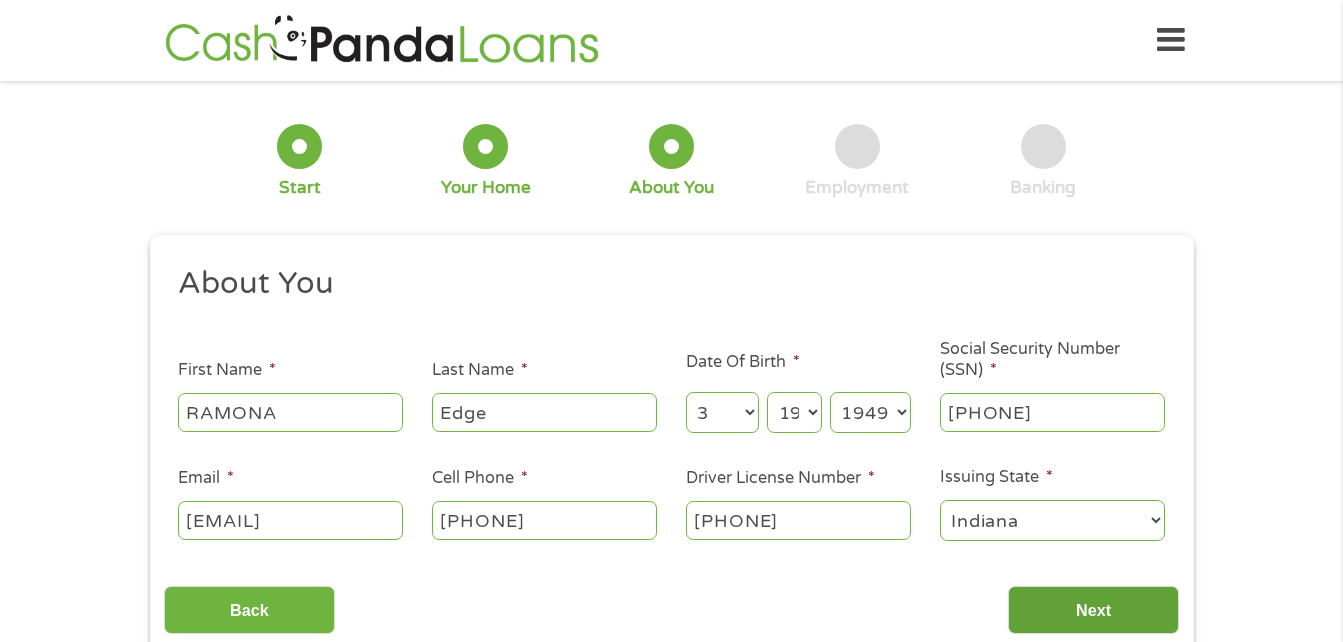 type on "[PHONE]" 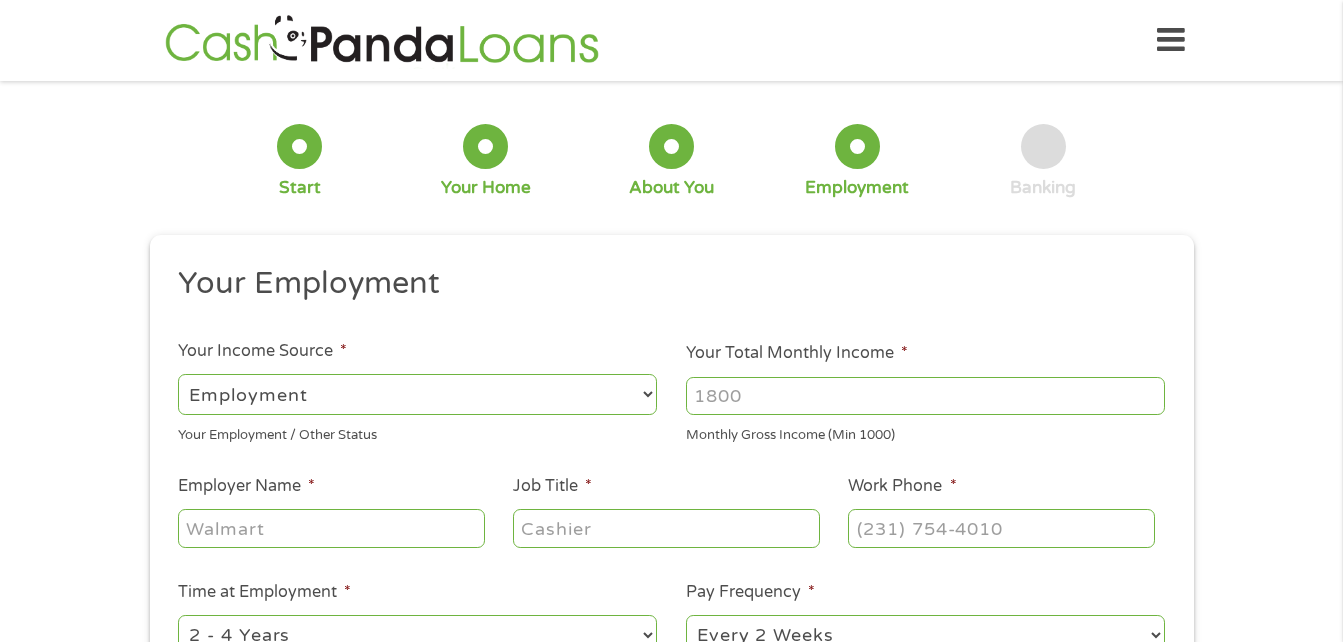 scroll, scrollTop: 8, scrollLeft: 8, axis: both 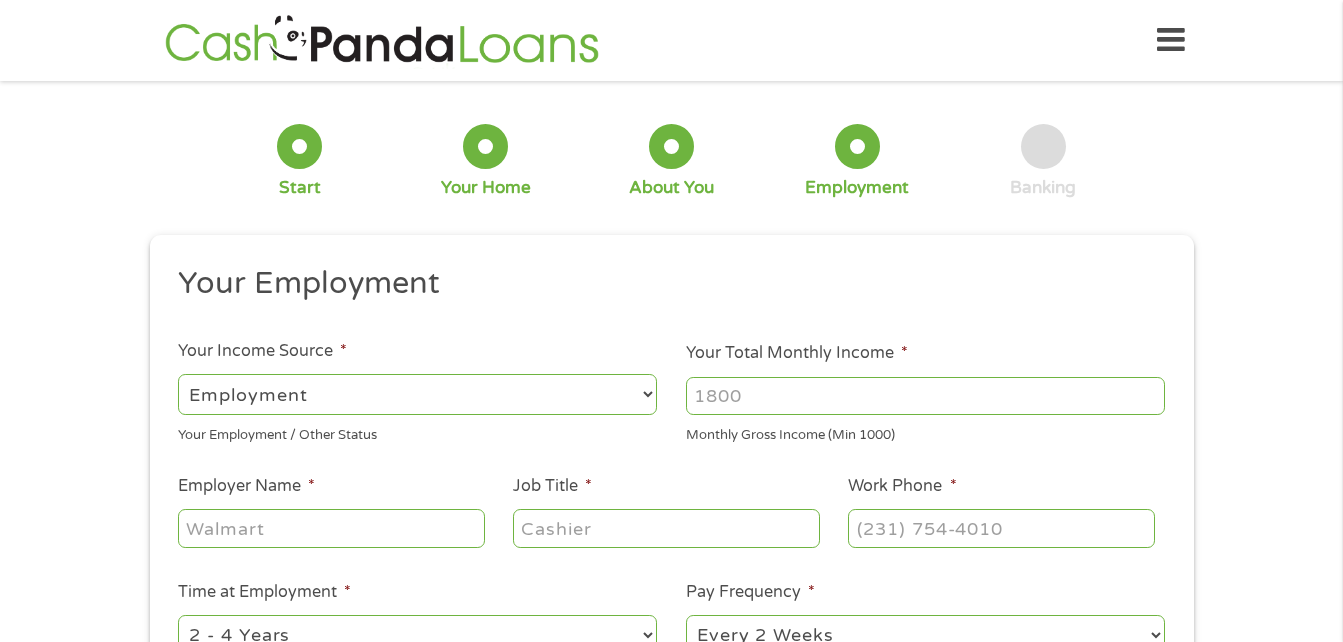 click on "--- Choose one --- Employment Self Employed Benefits" at bounding box center [417, 394] 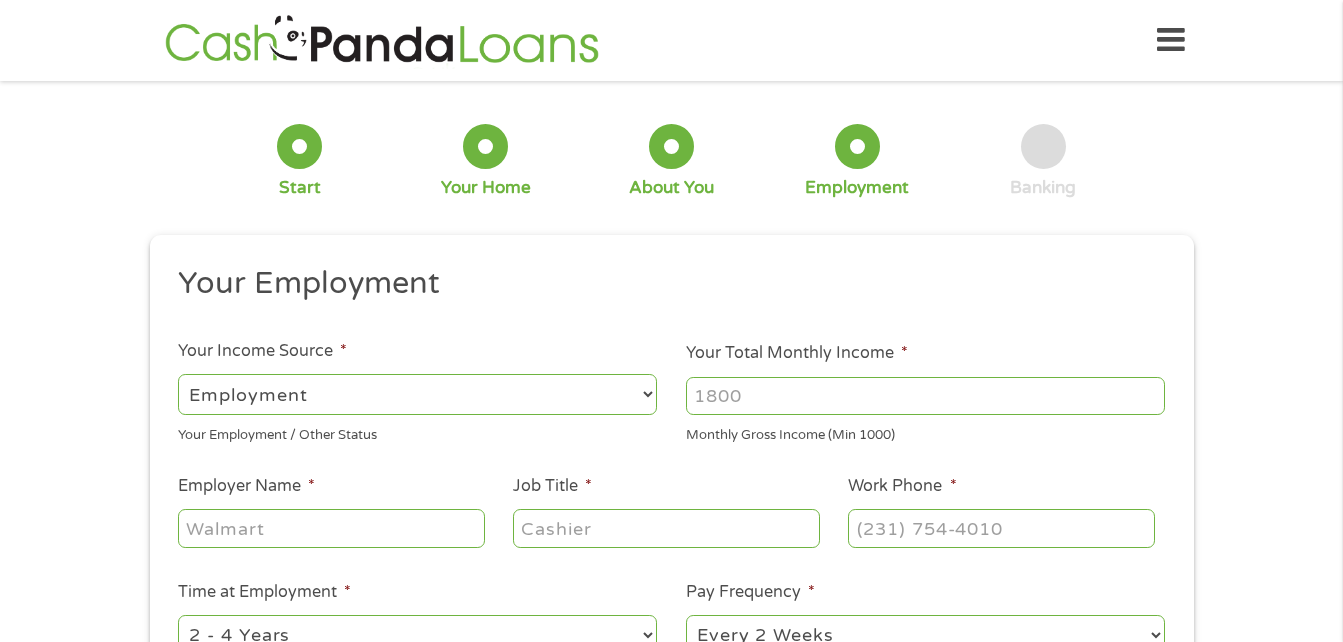 click on "--- Choose one --- Employment Self Employed Benefits" at bounding box center [417, 394] 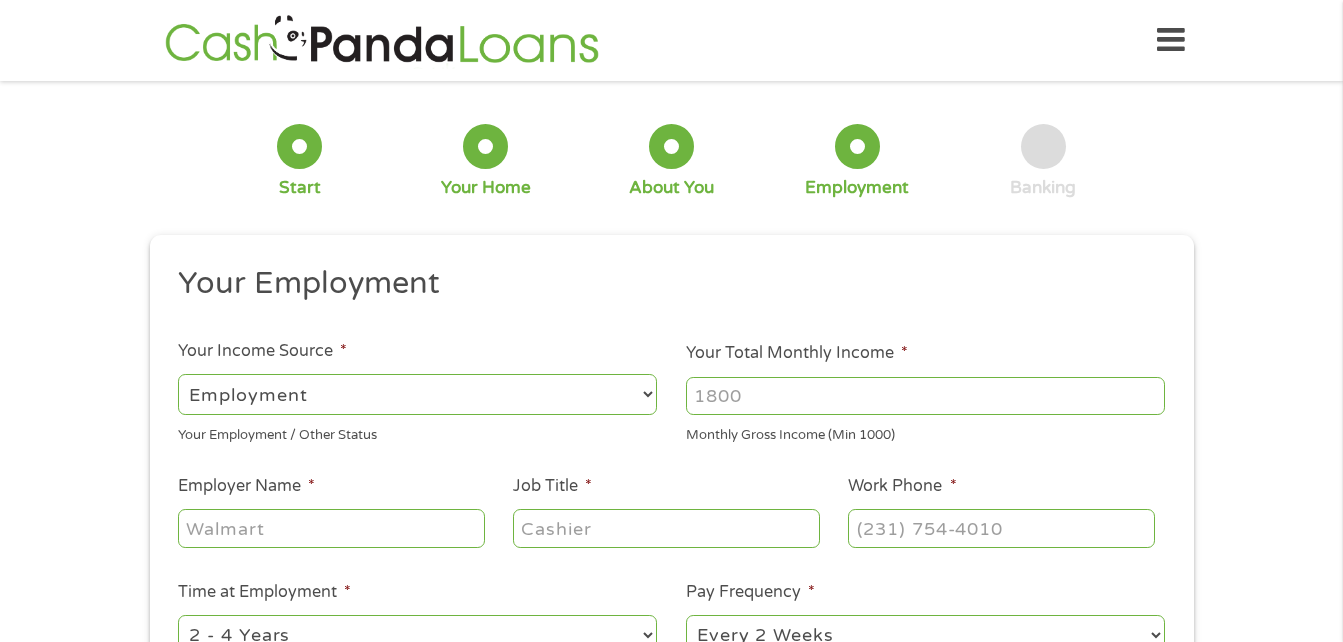 select on "benefits" 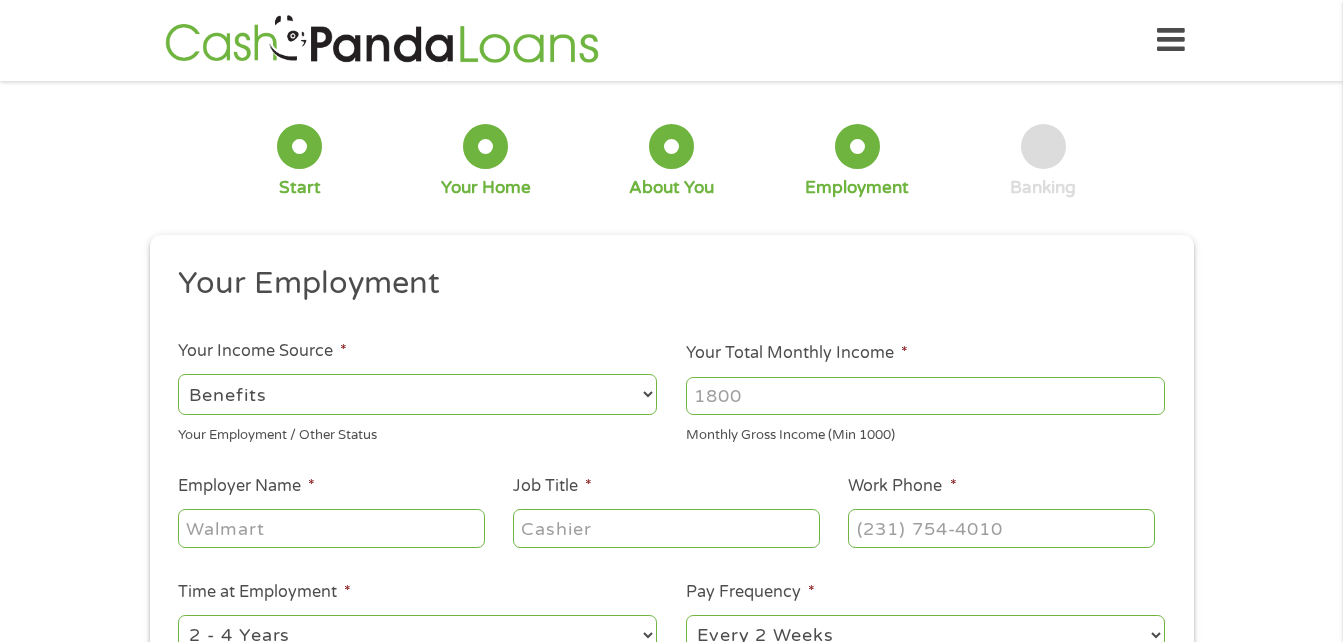 click on "--- Choose one --- Employment Self Employed Benefits" at bounding box center [417, 394] 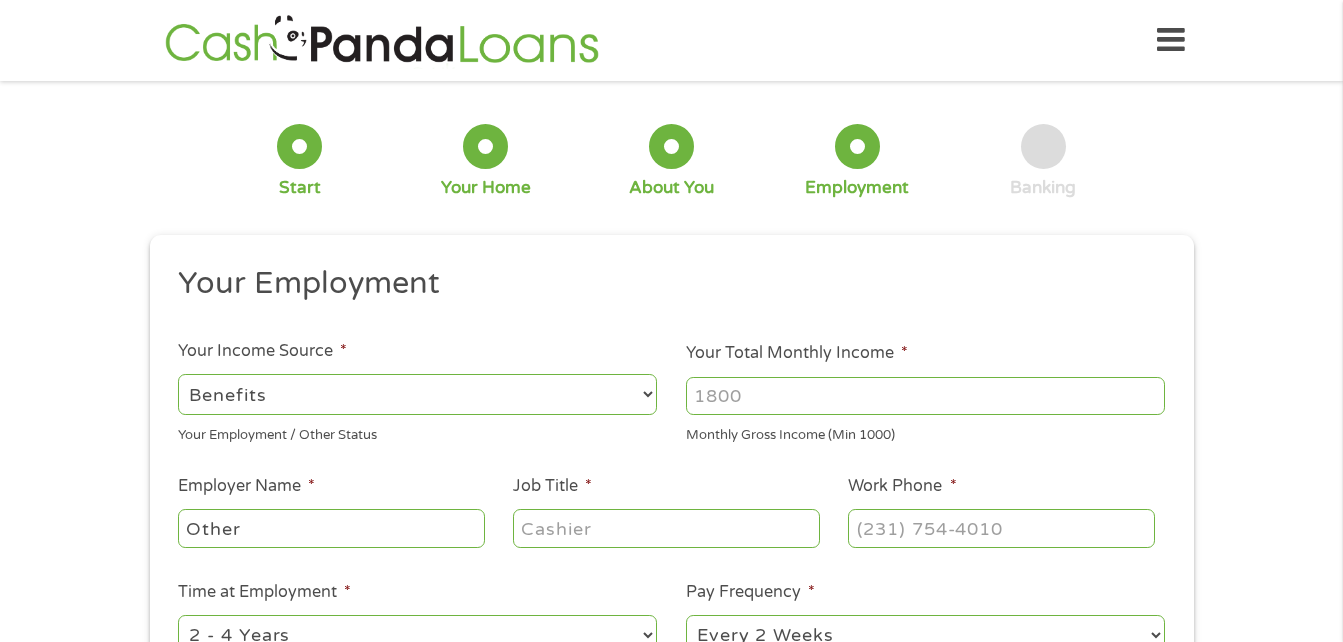 type on "[PHONE]" 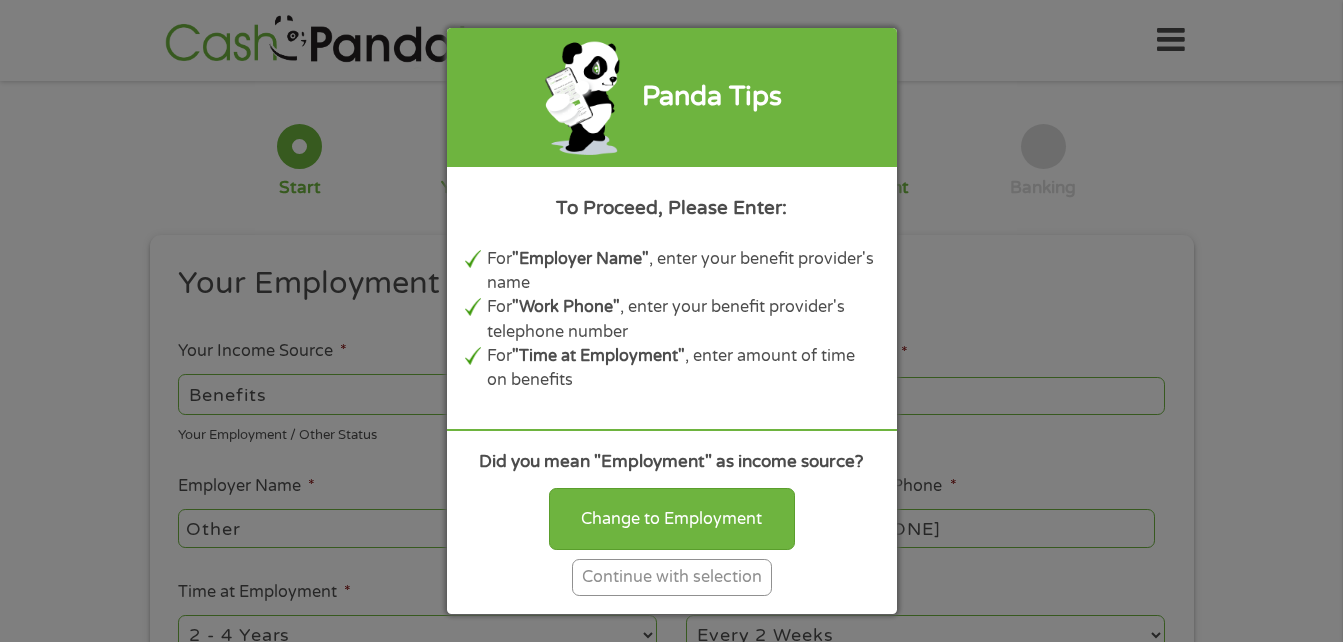 click on "Continue with selection" at bounding box center [672, 577] 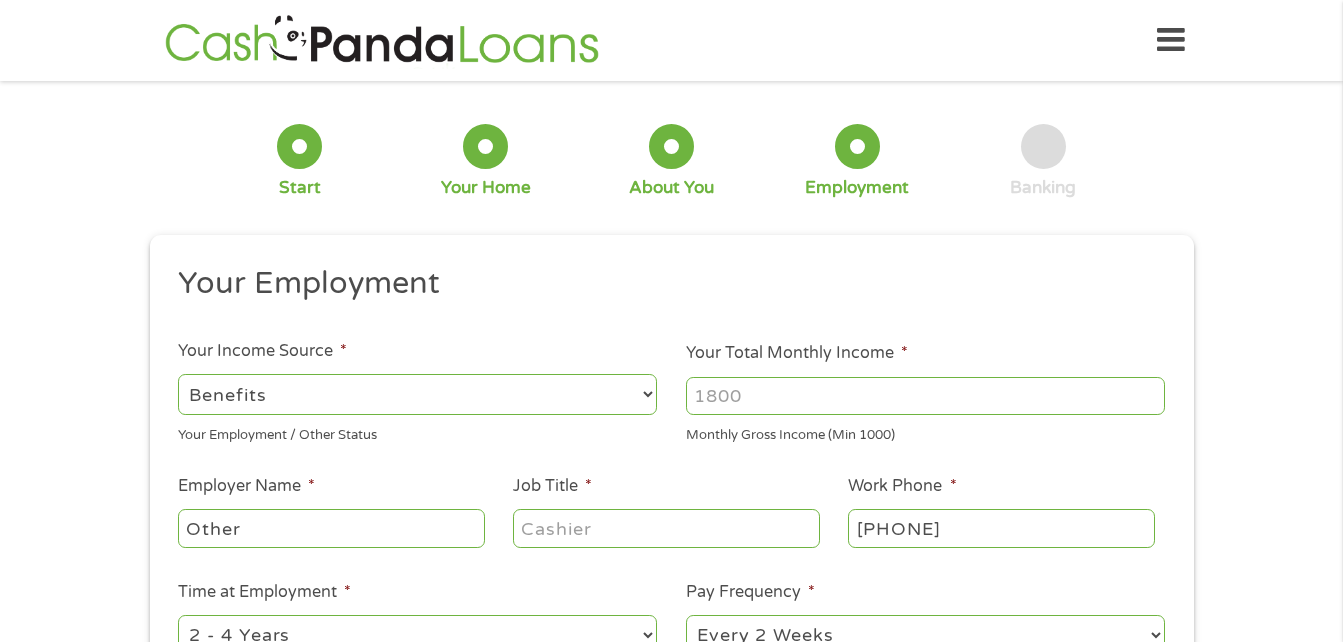 click on "Your Total Monthly Income *" at bounding box center [925, 396] 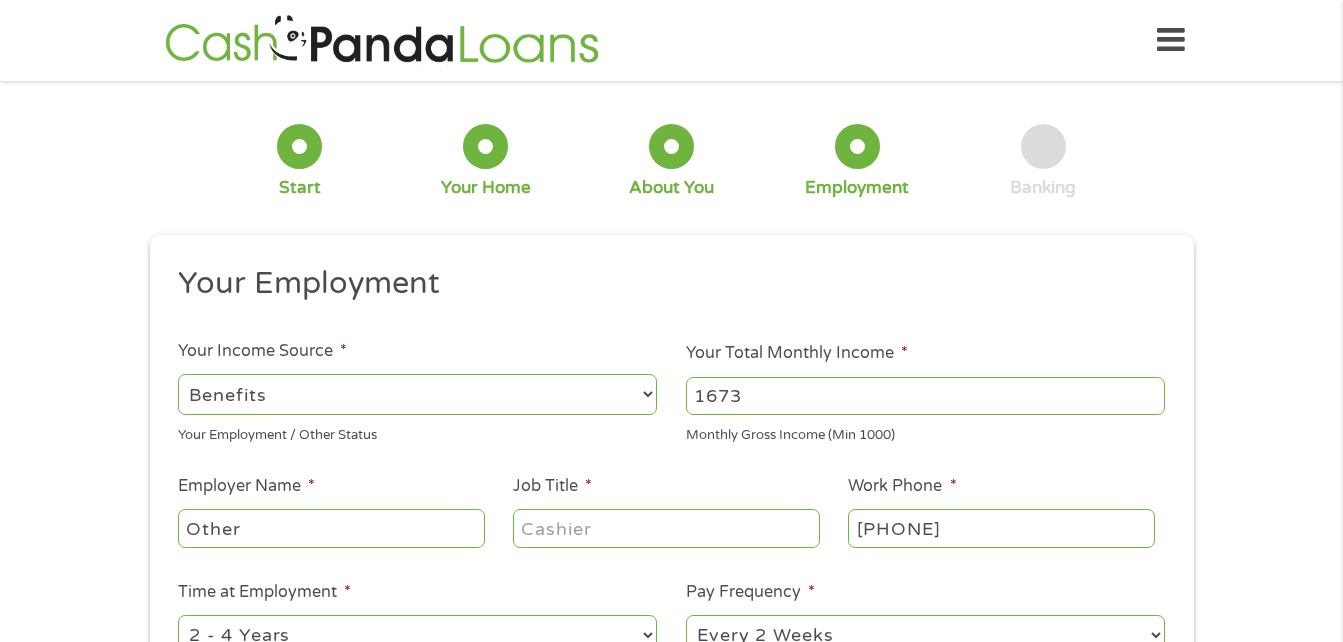 type on "1673" 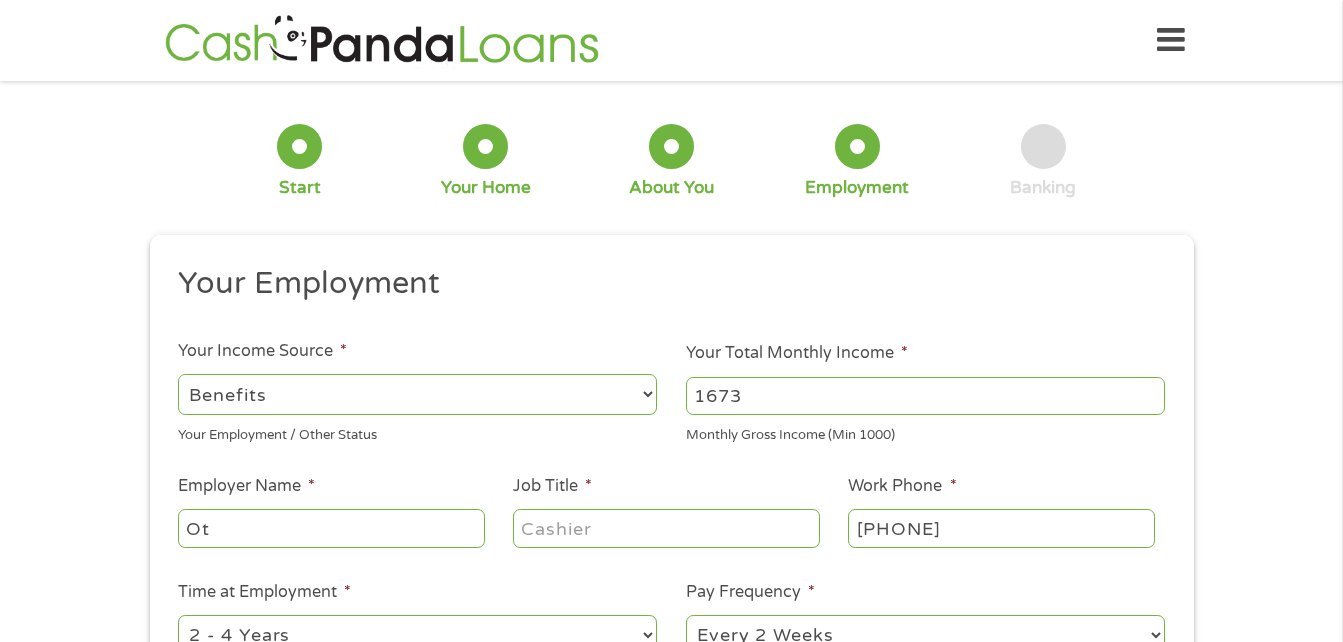 type on "O" 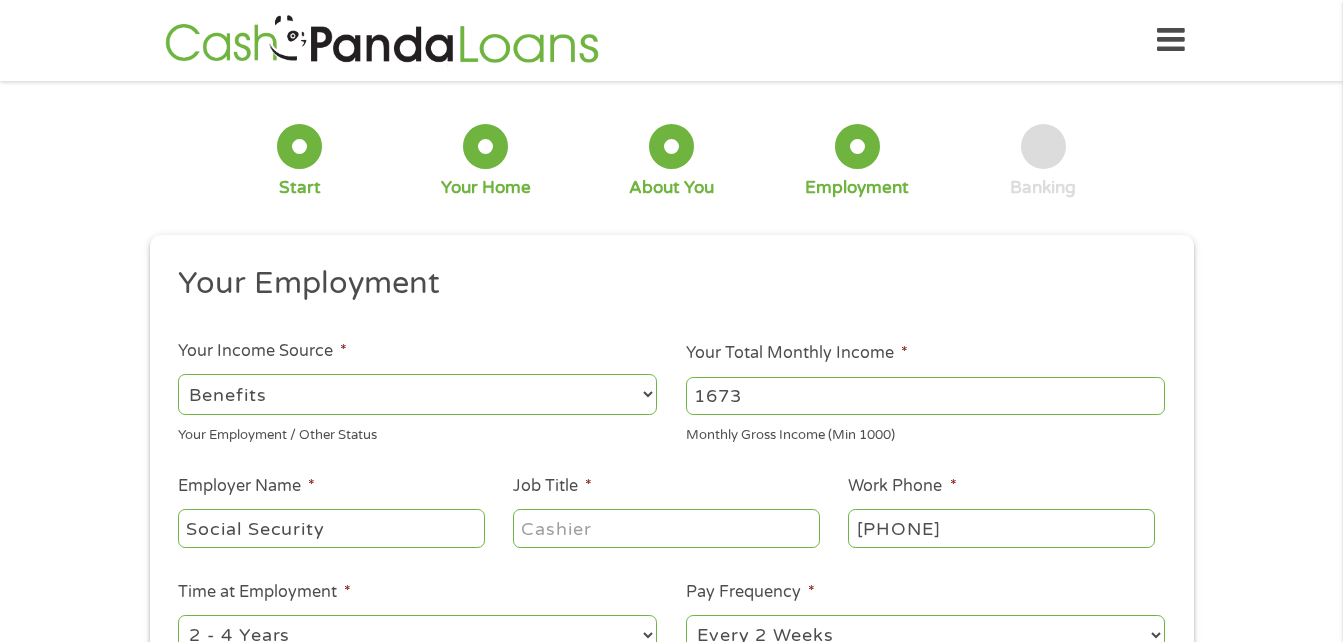 type on "Social Security" 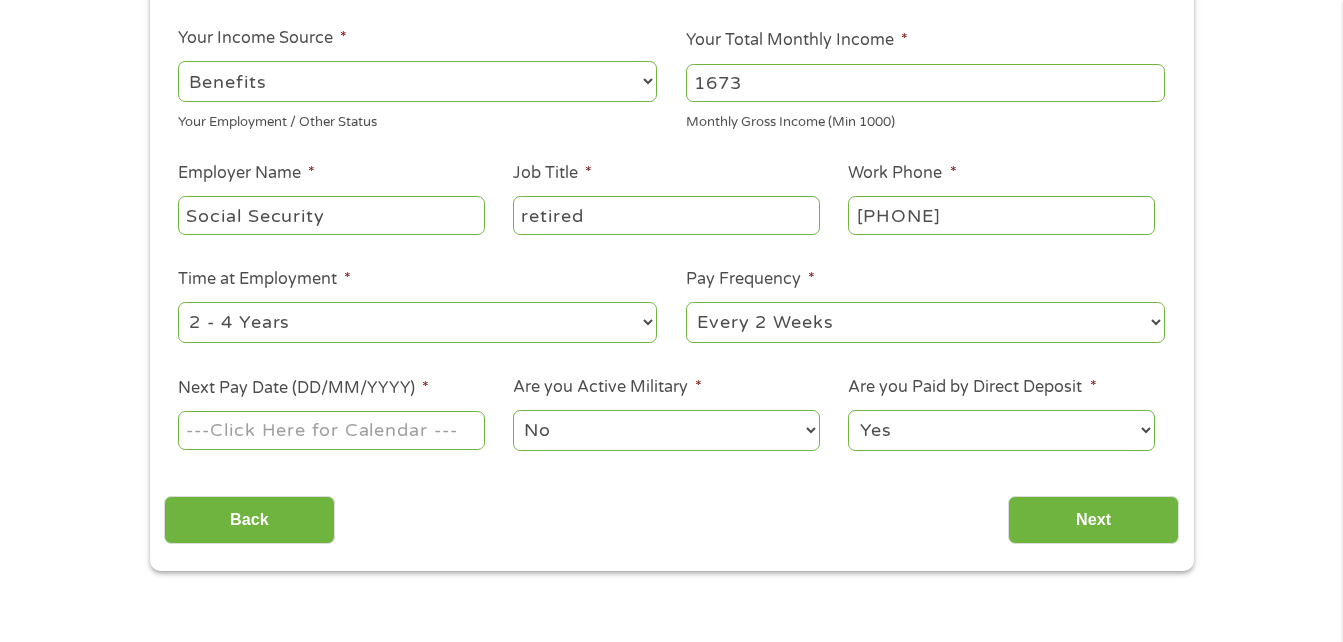 scroll, scrollTop: 320, scrollLeft: 0, axis: vertical 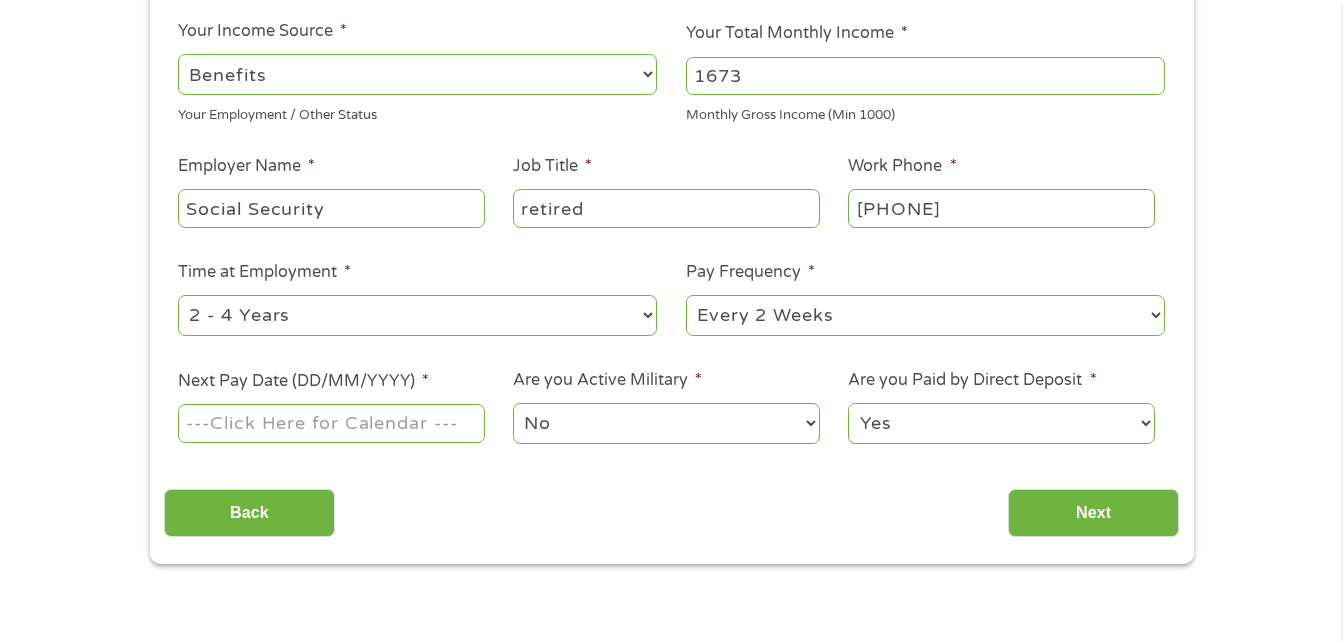 type on "retired" 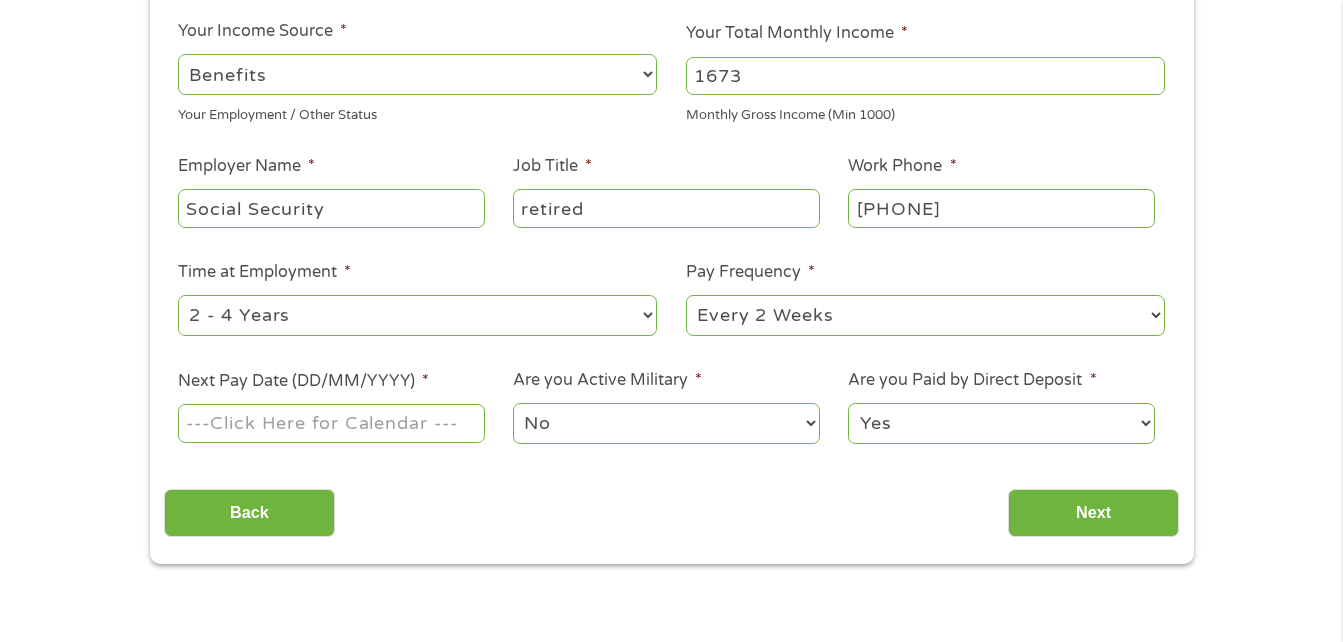 click on "--- Choose one --- 1 Year or less 1 - 2 Years 2 - 4 Years Over 4 Years" at bounding box center (417, 315) 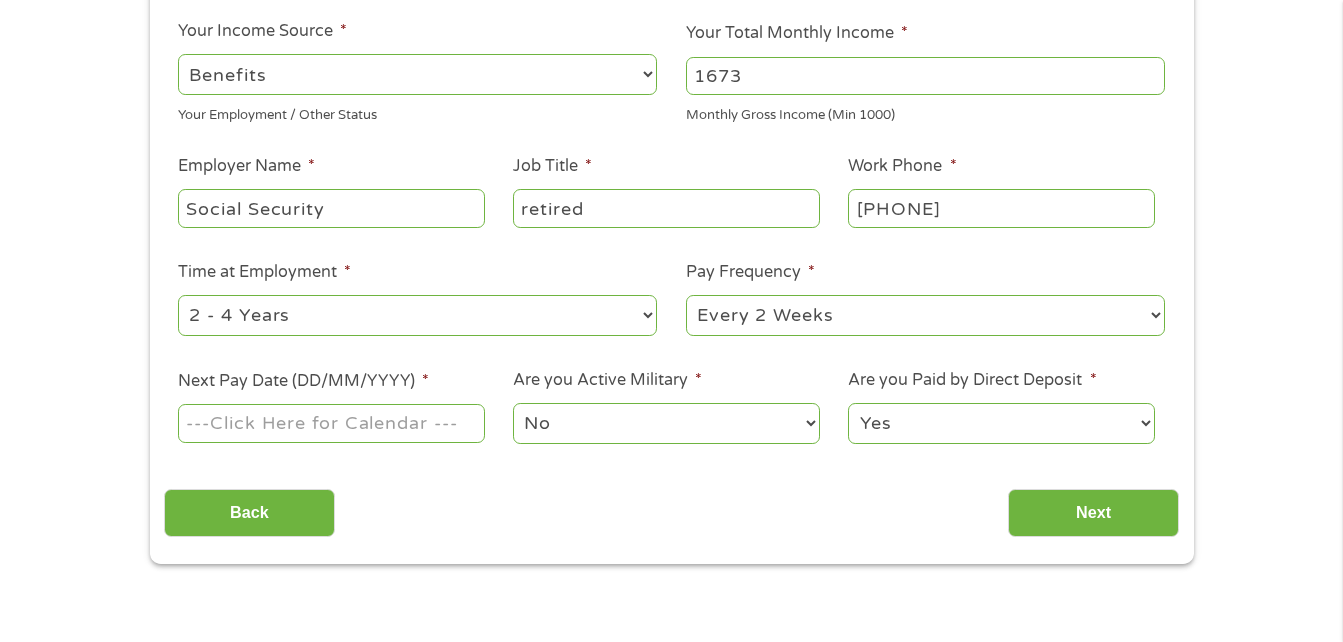 select on "60months" 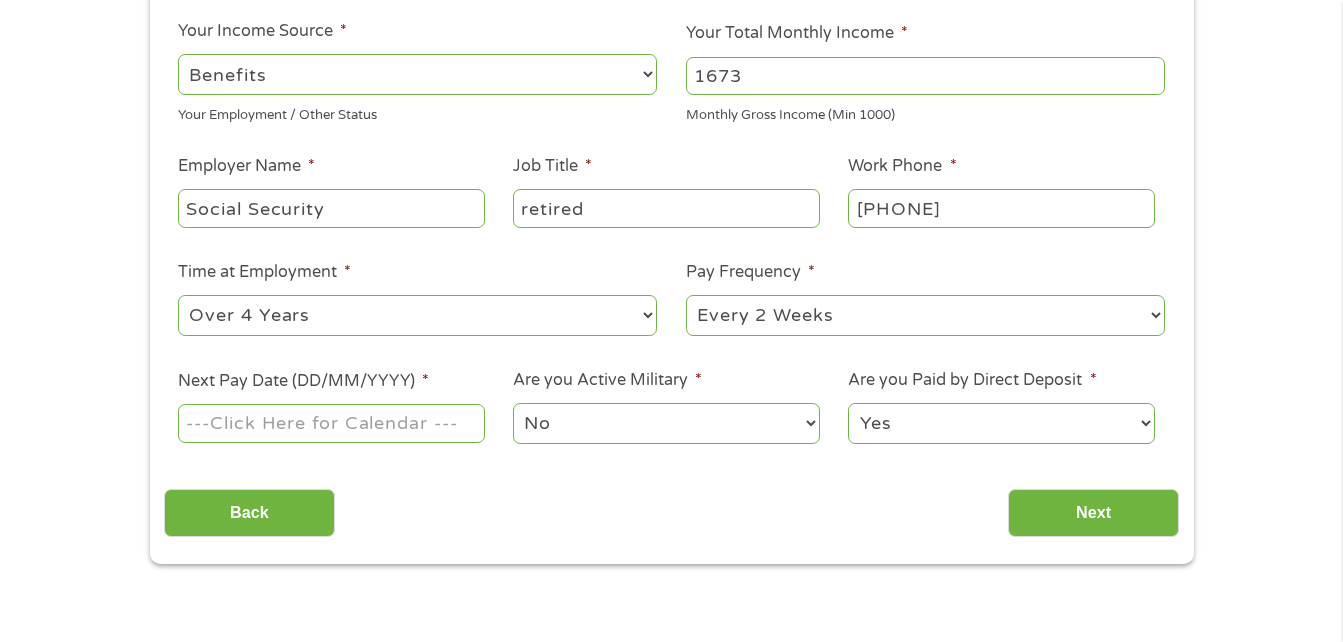 click on "--- Choose one --- 1 Year or less 1 - 2 Years 2 - 4 Years Over 4 Years" at bounding box center [417, 315] 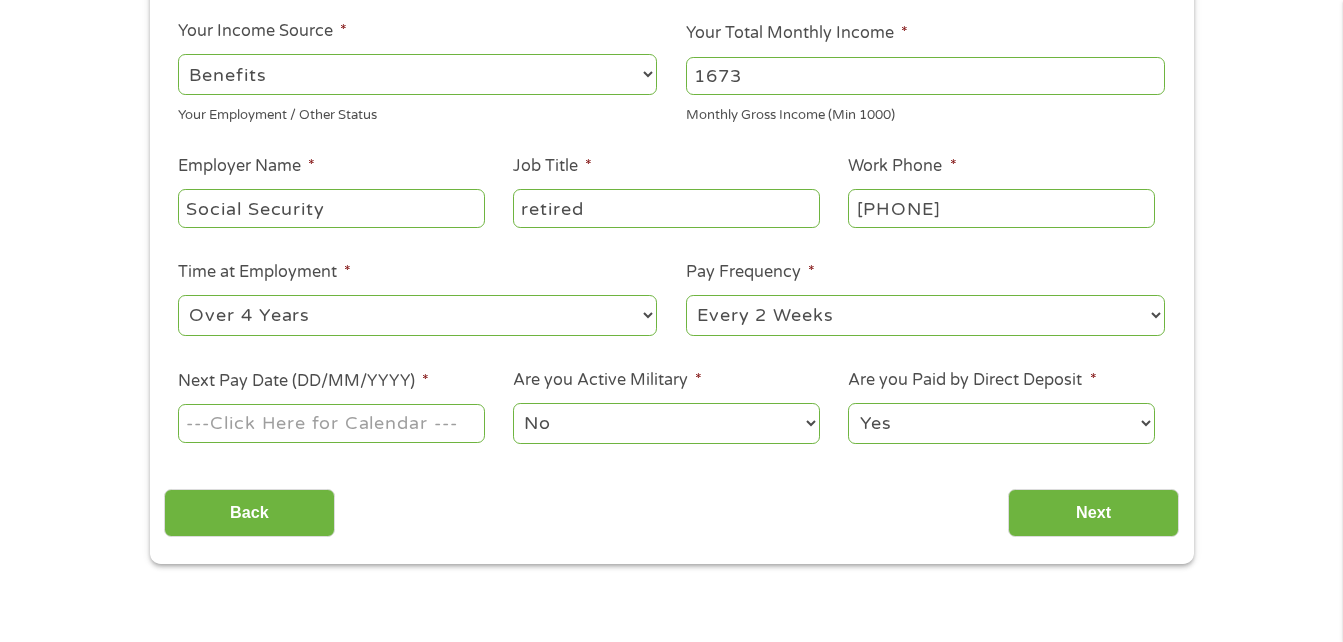 click on "--- Choose one --- Every 2 Weeks Every Week Monthly Semi-Monthly" at bounding box center [925, 315] 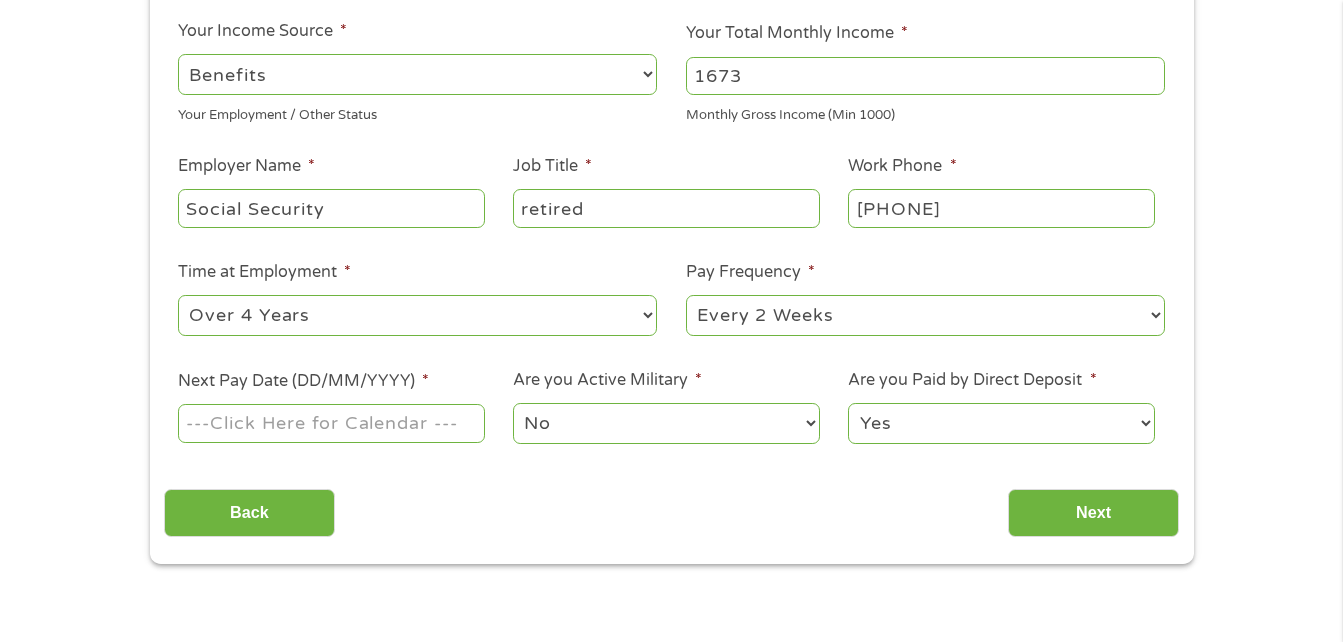select on "monthly" 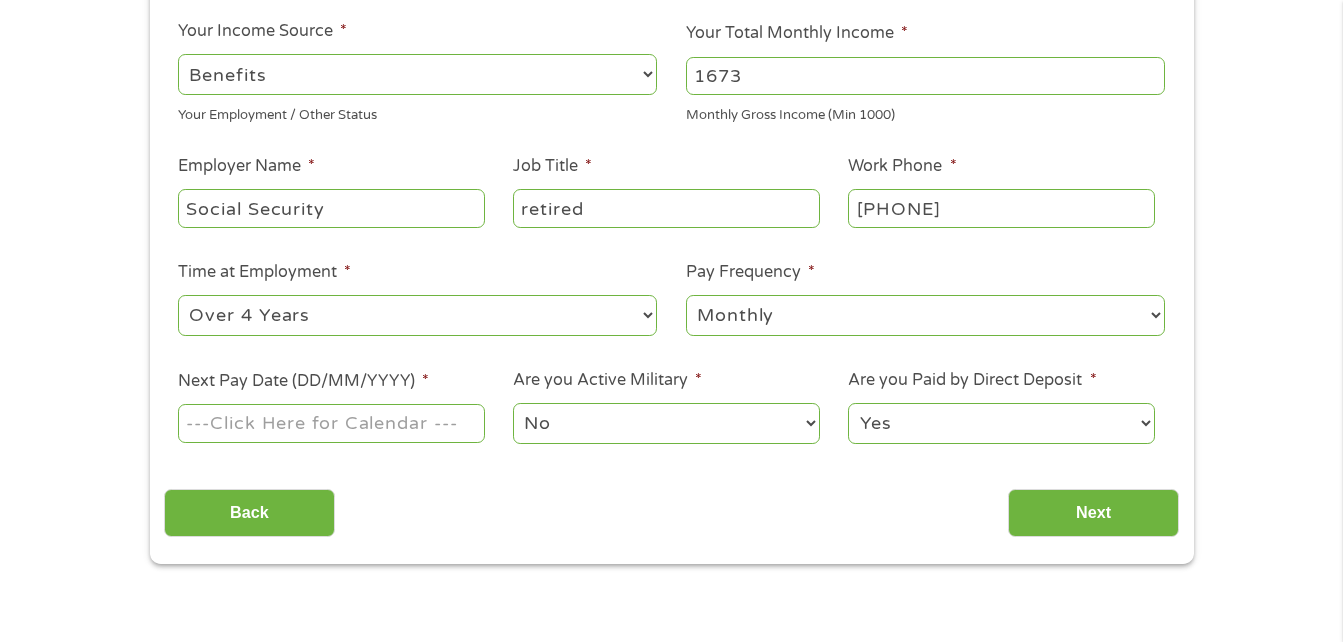 click on "--- Choose one --- Every 2 Weeks Every Week Monthly Semi-Monthly" at bounding box center (925, 315) 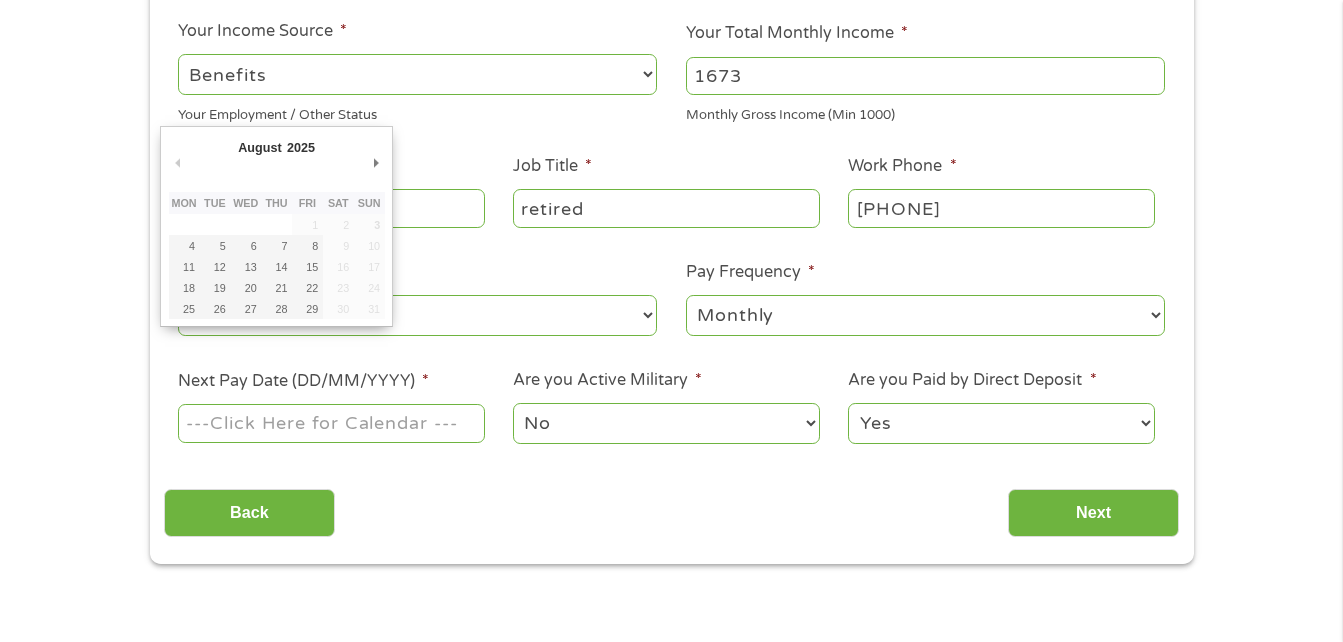 click on "Next Pay Date (DD/MM/YYYY) *" at bounding box center (331, 423) 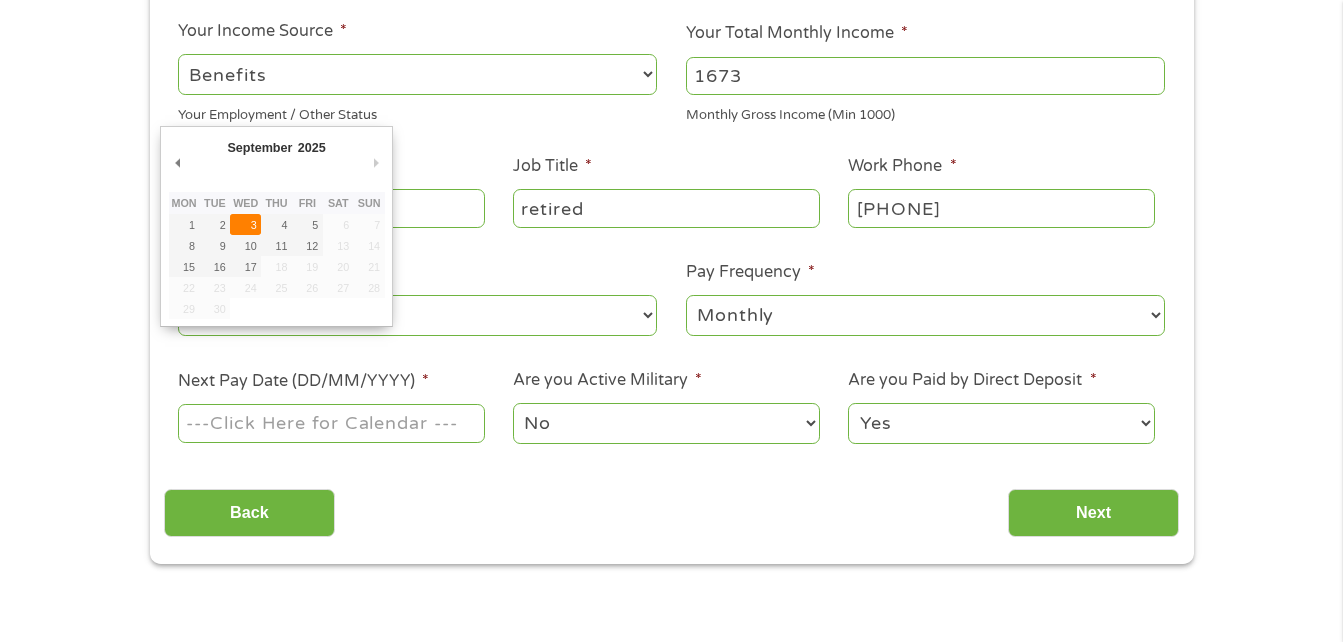 type on "03/09/2025" 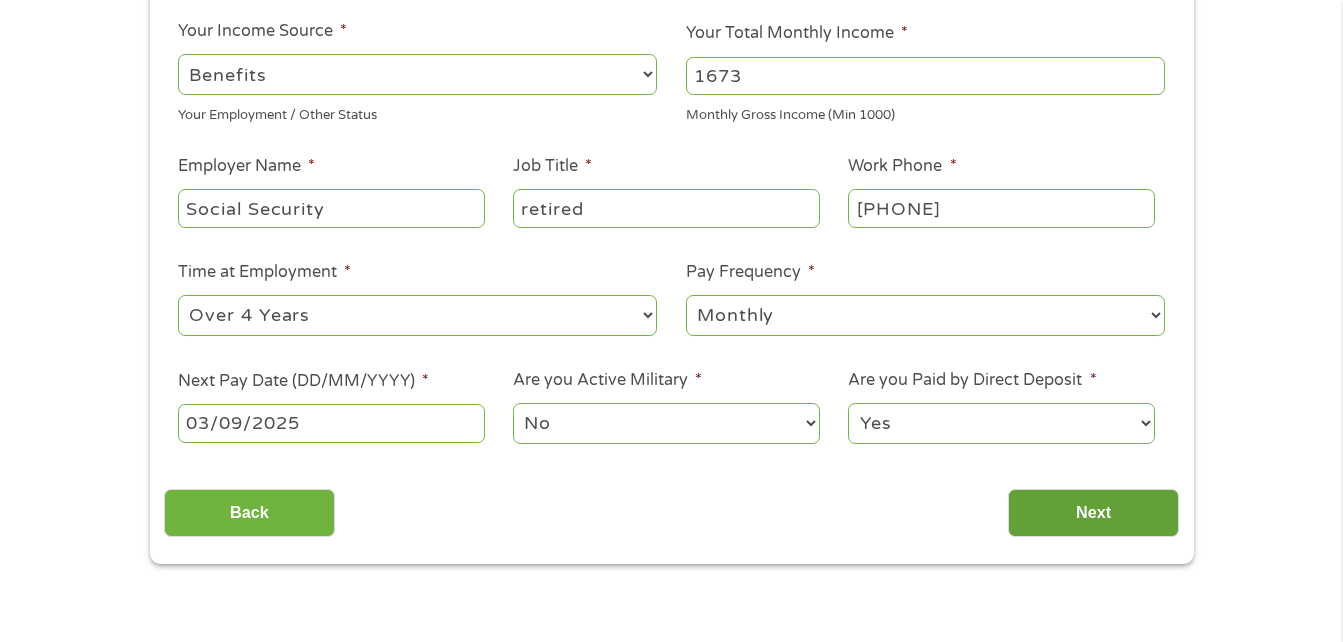 click on "Next" at bounding box center [1093, 513] 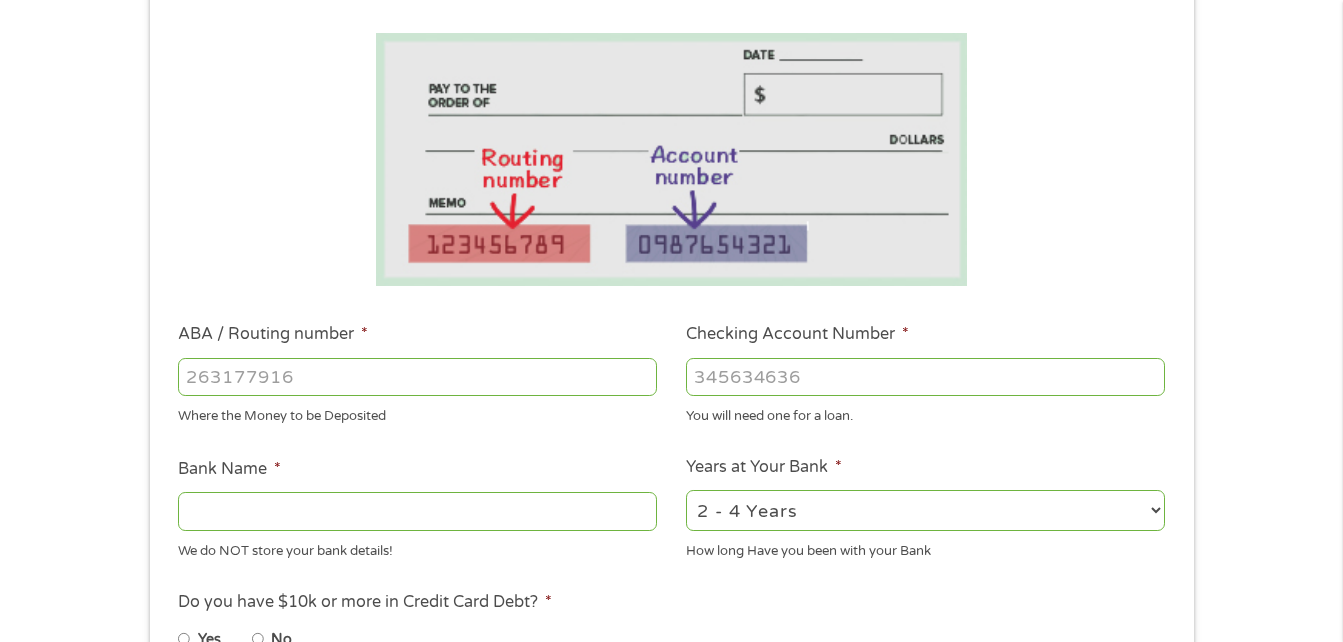 scroll, scrollTop: 8, scrollLeft: 8, axis: both 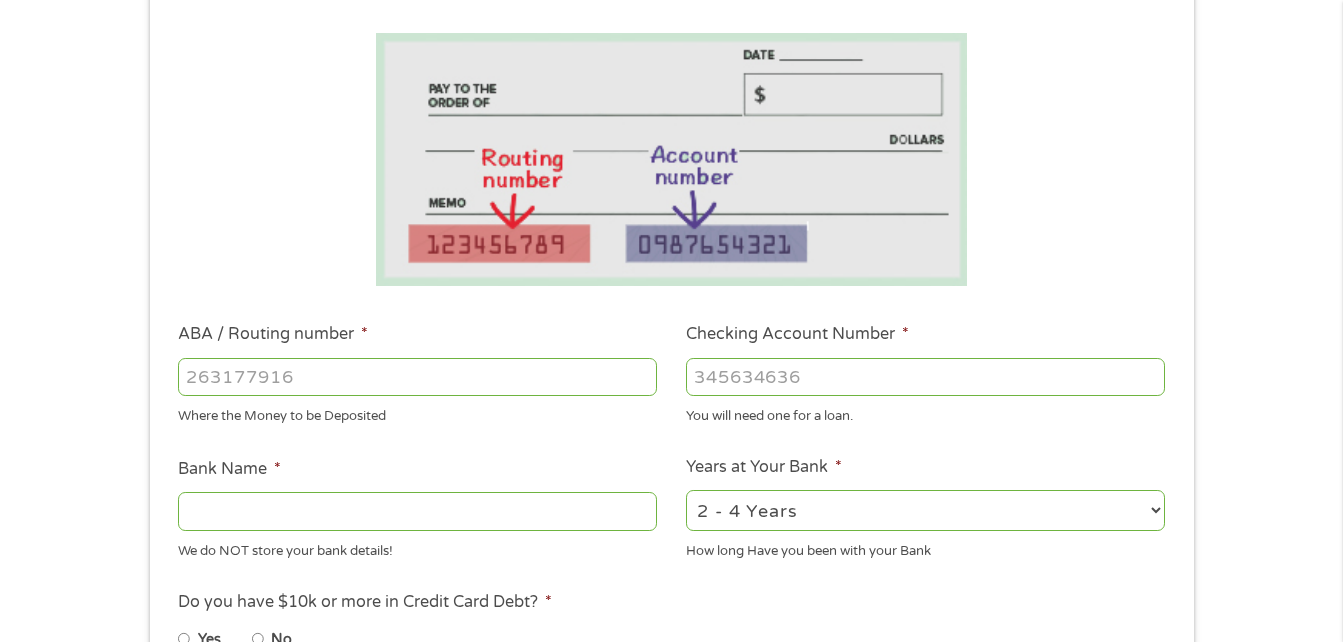 click on "ABA / Routing number *" at bounding box center (417, 377) 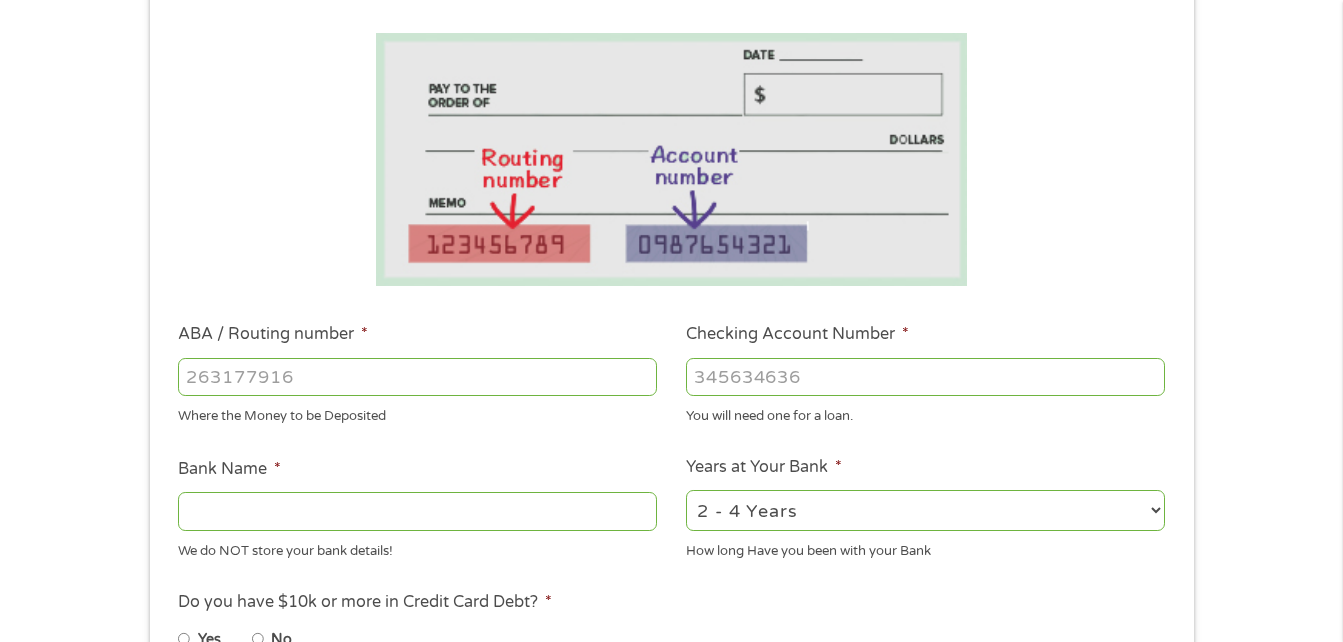 type on "[ACCOUNT_NUMBER]" 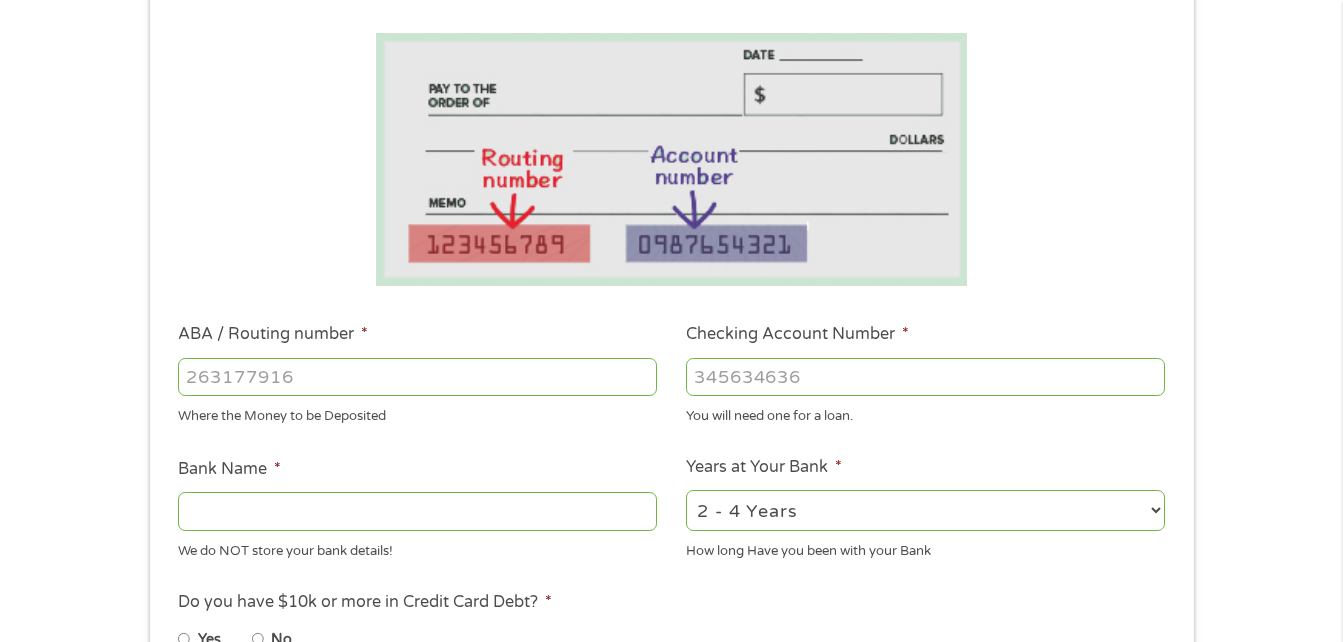 type on "HERITAGE FEDERAL CREDIT UNION" 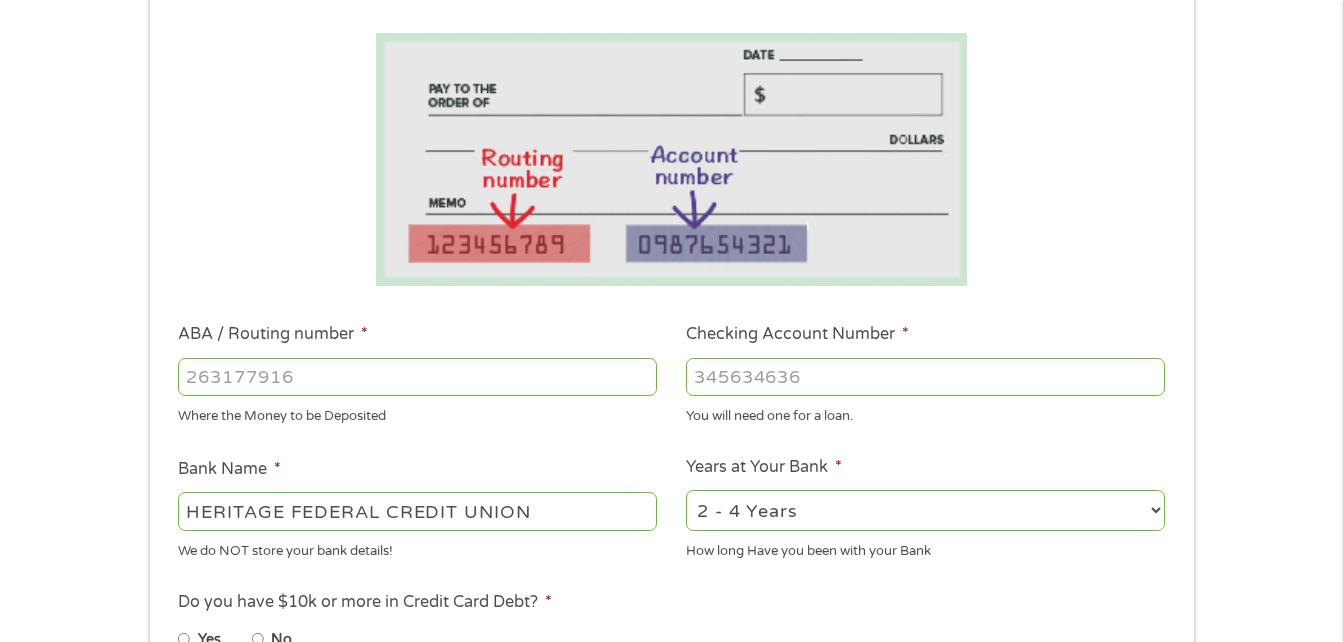 type on "[ACCOUNT_NUMBER]" 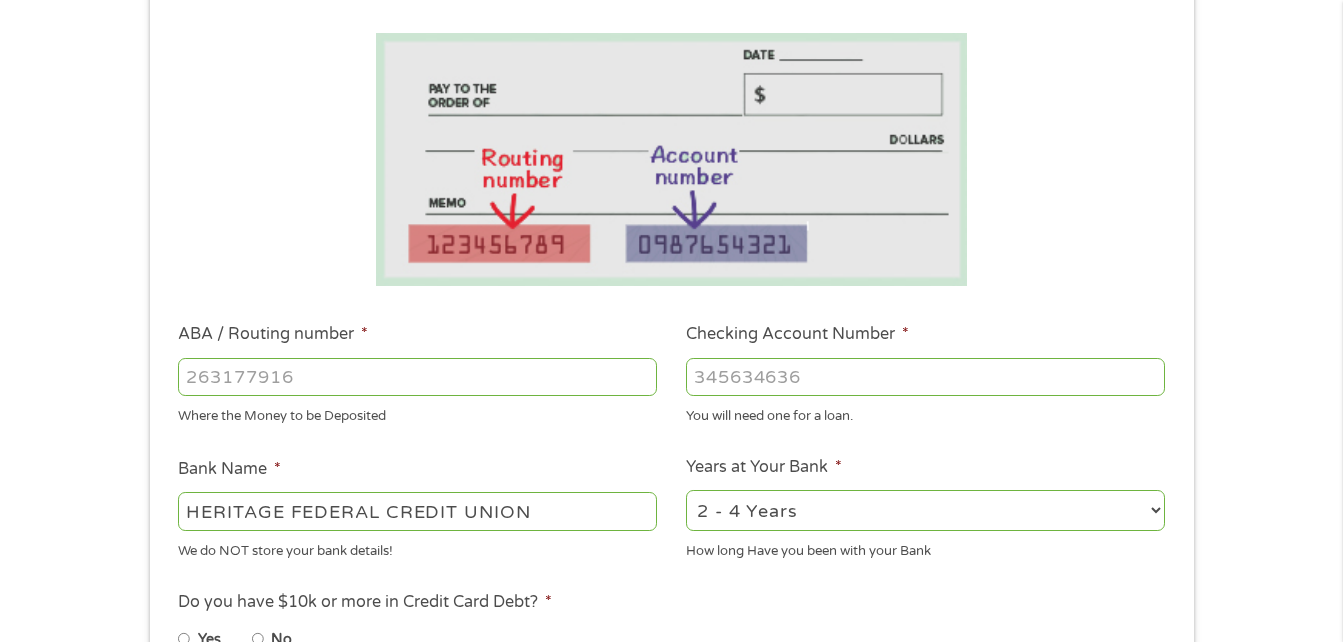 click on "2 - 4 Years 6 - 12 Months 1 - 2 Years Over 4 Years" at bounding box center [925, 510] 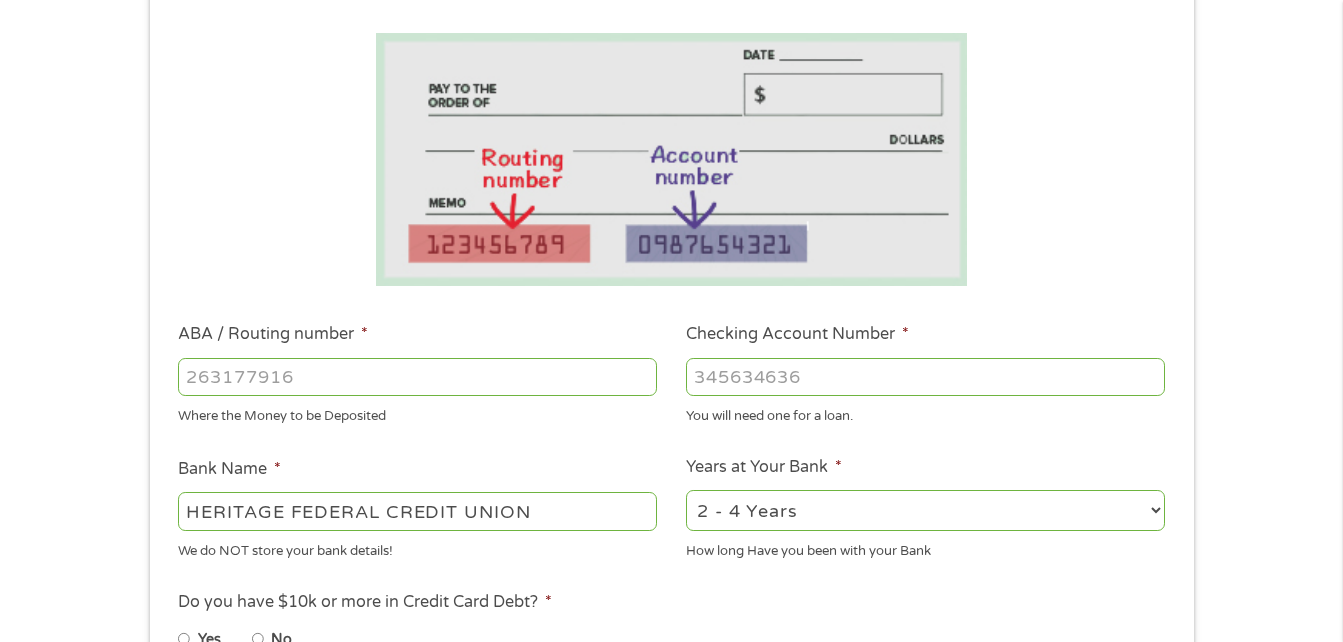 select on "60months" 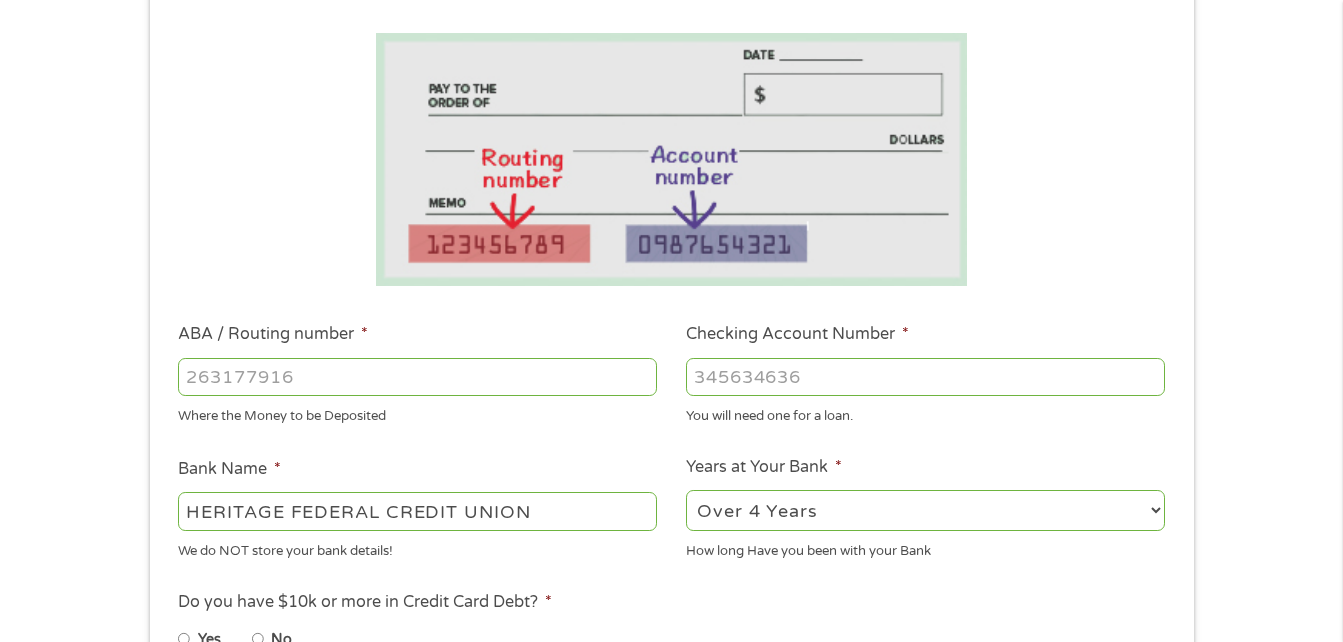 click on "2 - 4 Years 6 - 12 Months 1 - 2 Years Over 4 Years" at bounding box center (925, 510) 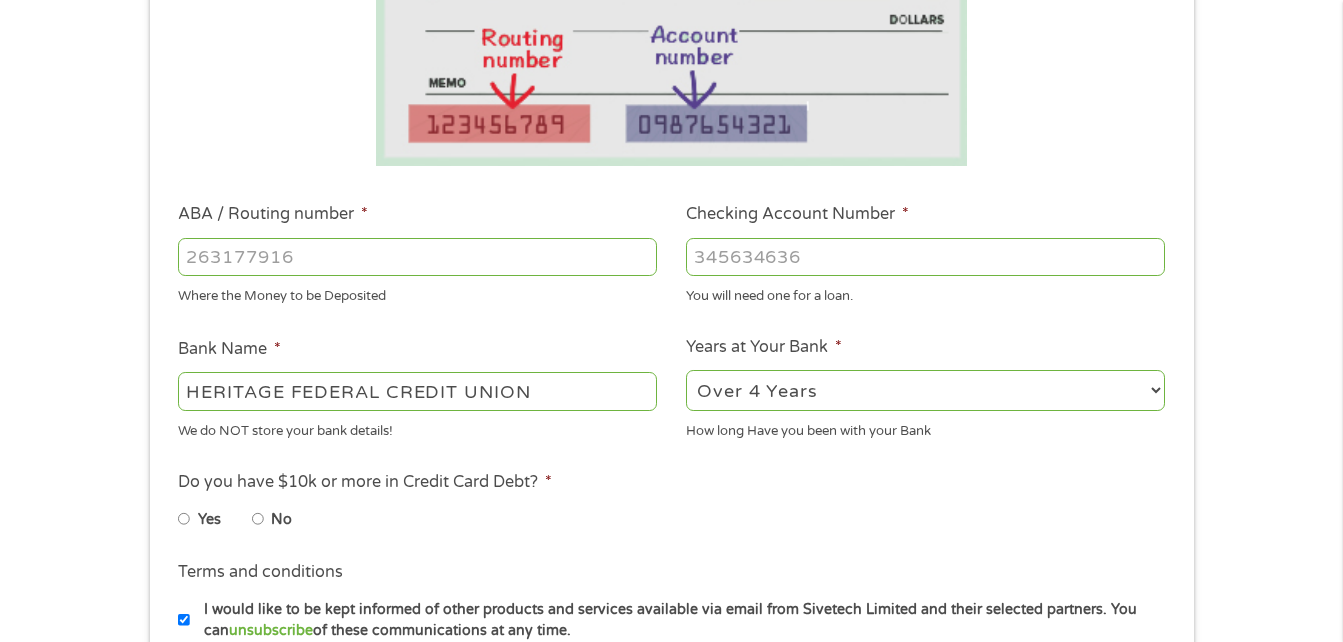 scroll, scrollTop: 480, scrollLeft: 0, axis: vertical 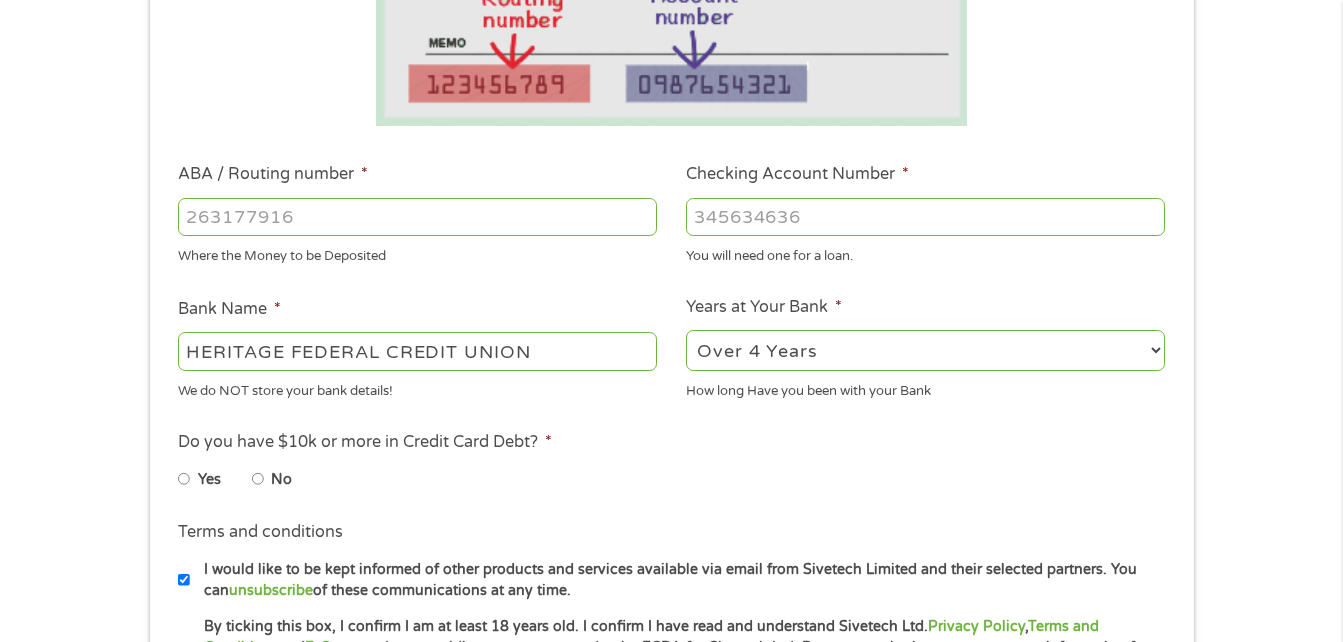 click on "No" at bounding box center [258, 479] 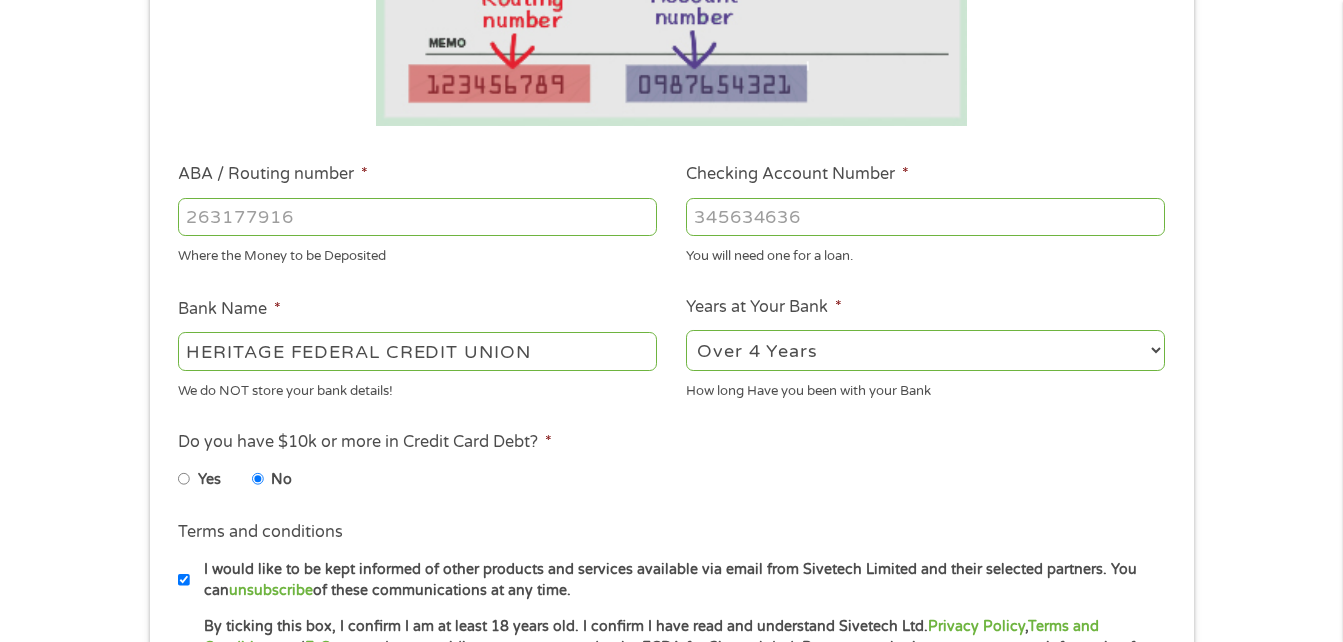 click on "I would like to be kept informed of other products and services available via email from Sivetech Limited and their selected partners. You can   unsubscribe   of these communications at any time." at bounding box center [680, 580] 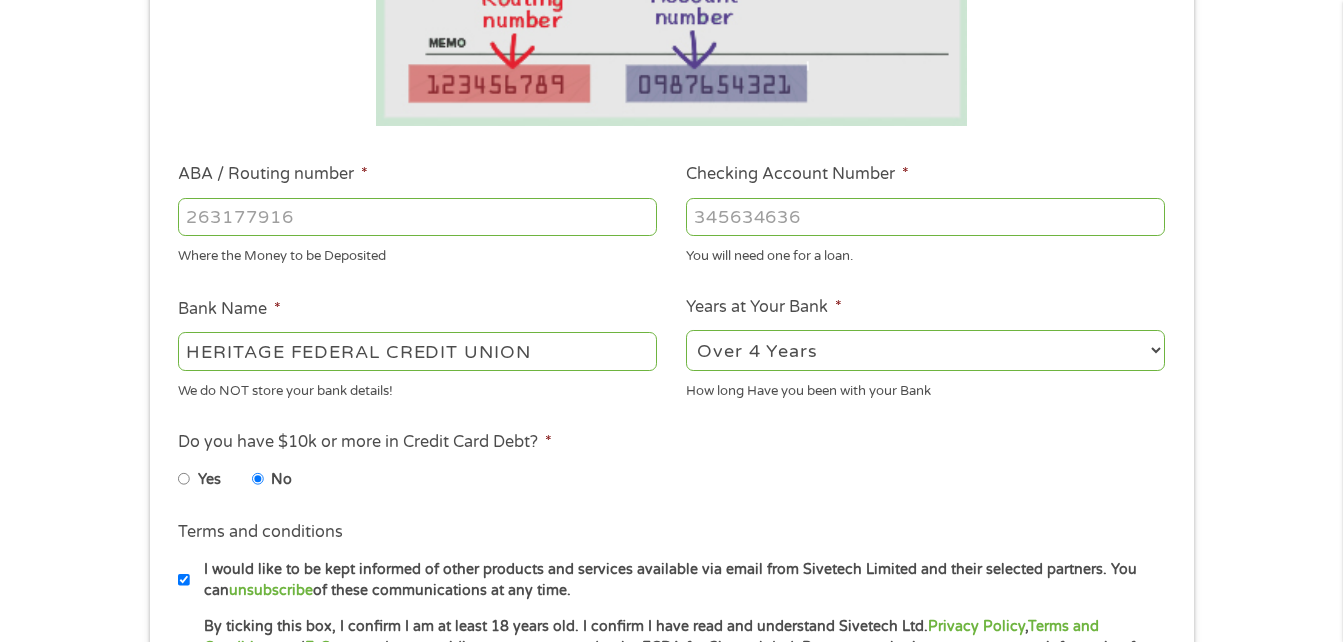 click on "I would like to be kept informed of other products and services available via email from Sivetech Limited and their selected partners. You can   unsubscribe   of these communications at any time." at bounding box center [184, 580] 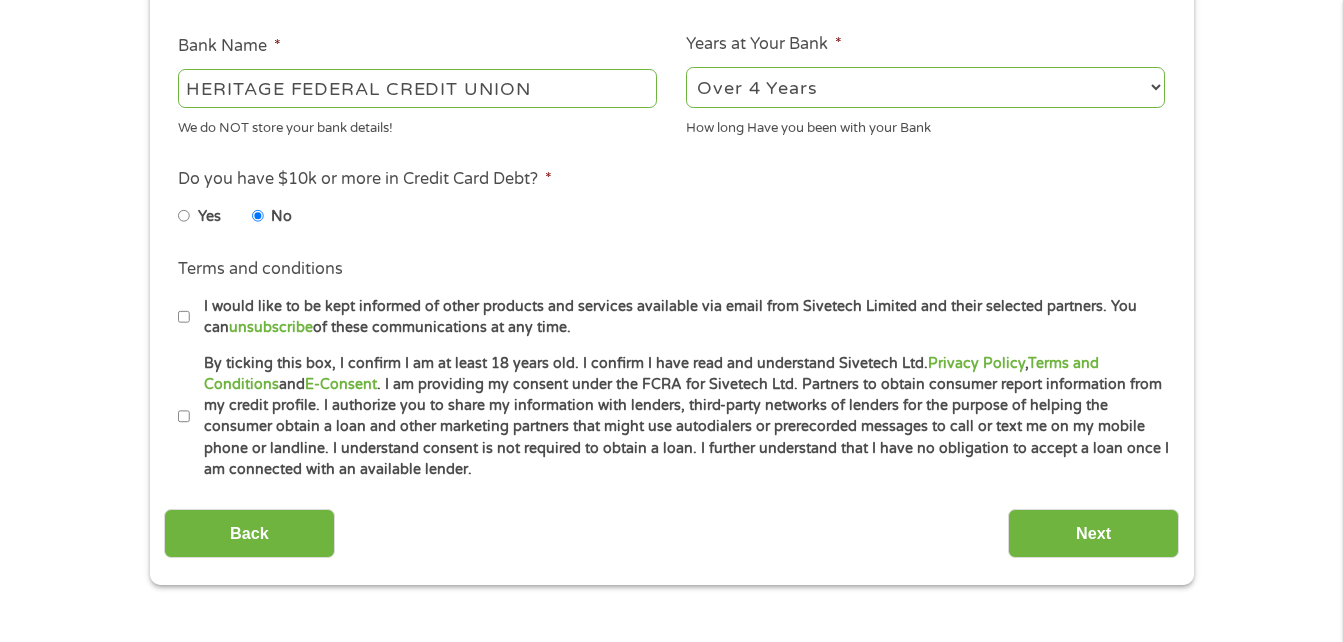 scroll, scrollTop: 760, scrollLeft: 0, axis: vertical 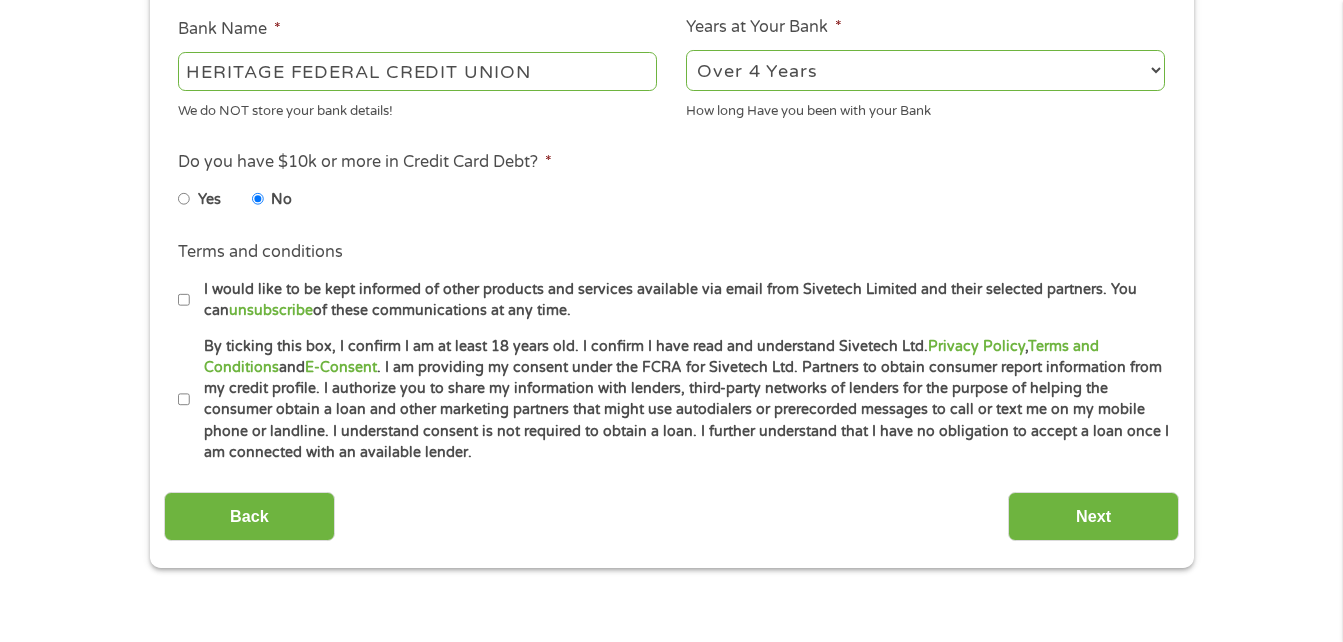 click on "By ticking this box, I confirm I am at least 18 years old. I confirm I have read and understand Sivetech Ltd.  Privacy Policy ,  Terms and Conditions  and  E-Consent . I am providing my consent under the FCRA for Sivetech Ltd. Partners to obtain consumer report information from my credit profile. I authorize you to share my information with lenders, third-party networks of lenders for the purpose of helping the consumer obtain a loan and other marketing partners that might use autodialers or prerecorded messages to call or text me on my mobile phone or landline. I understand consent is not required to obtain a loan. I further understand that I have no obligation to accept a loan once I am connected with an available lender." at bounding box center [184, 400] 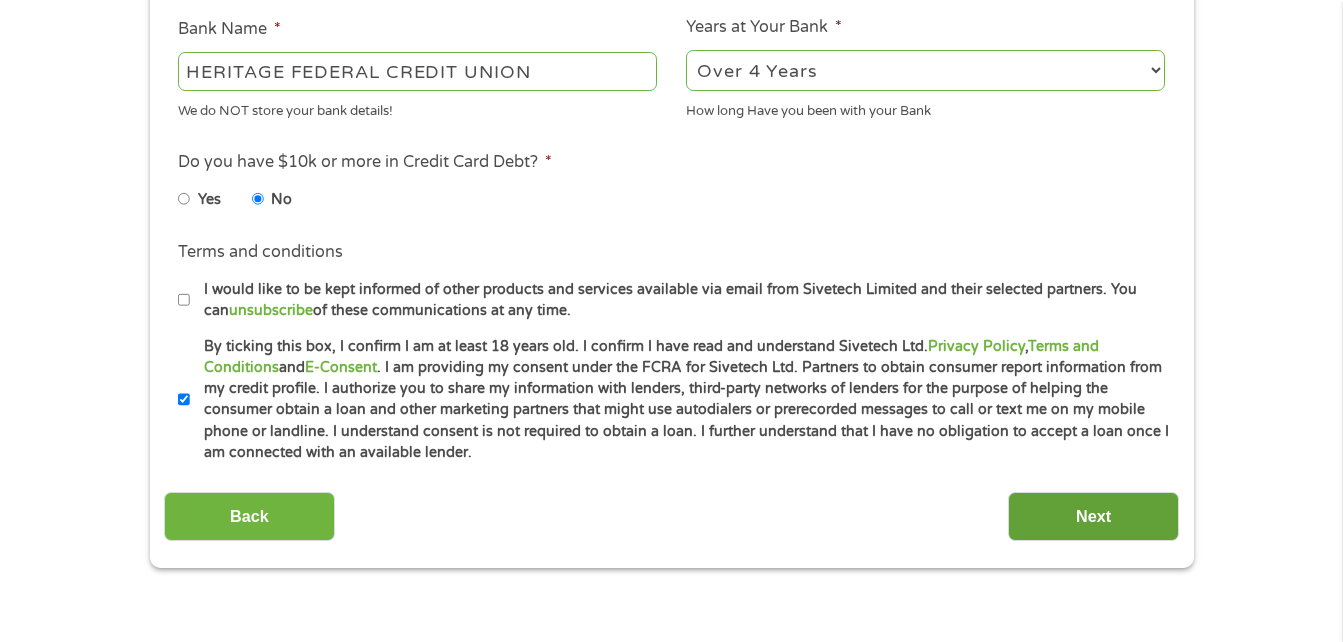 click on "Next" at bounding box center (1093, 516) 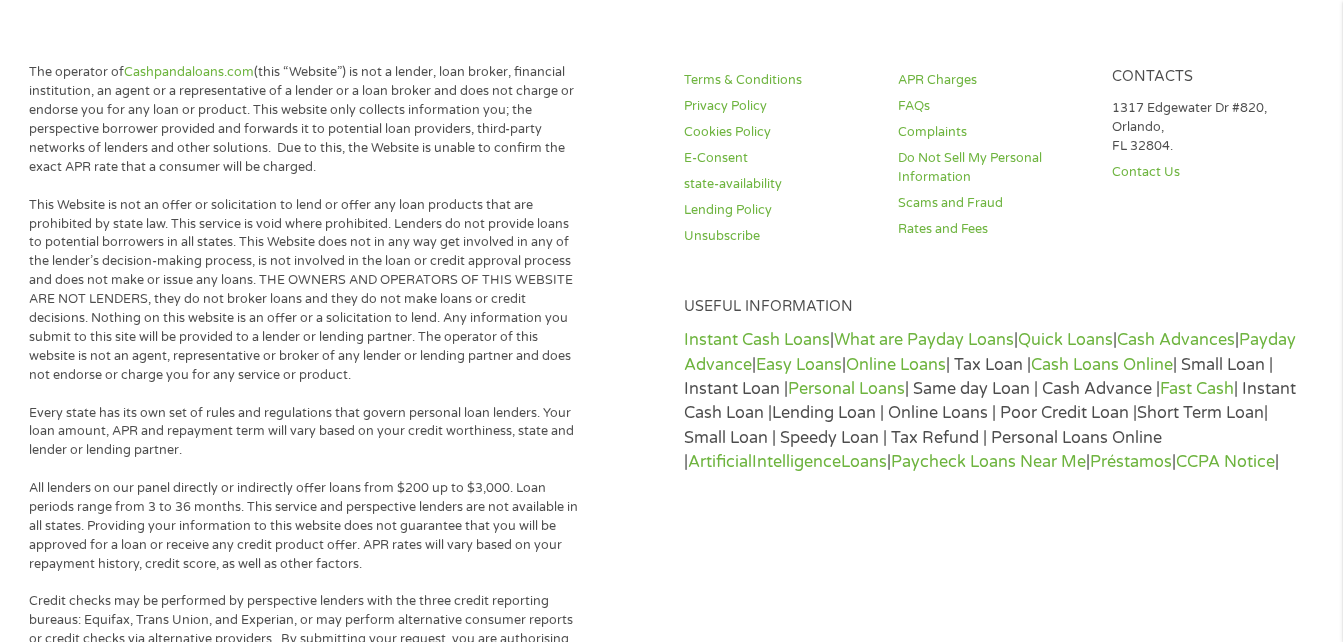 scroll, scrollTop: 8, scrollLeft: 8, axis: both 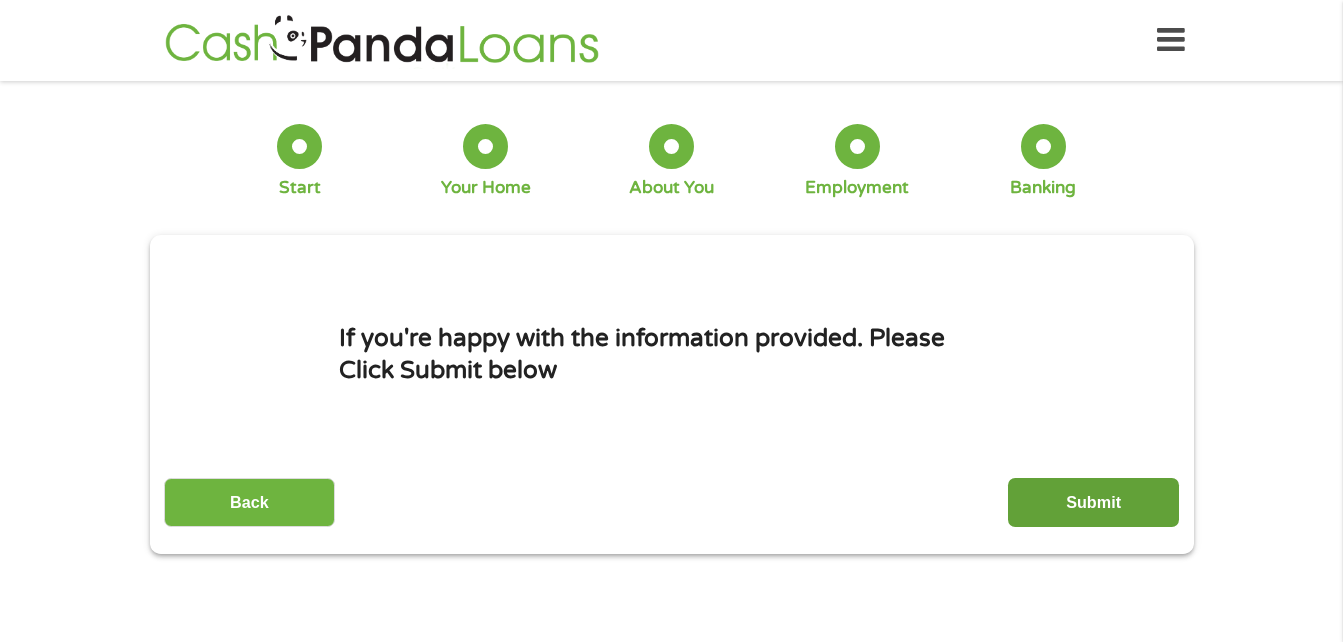 click on "Submit" at bounding box center [1093, 502] 